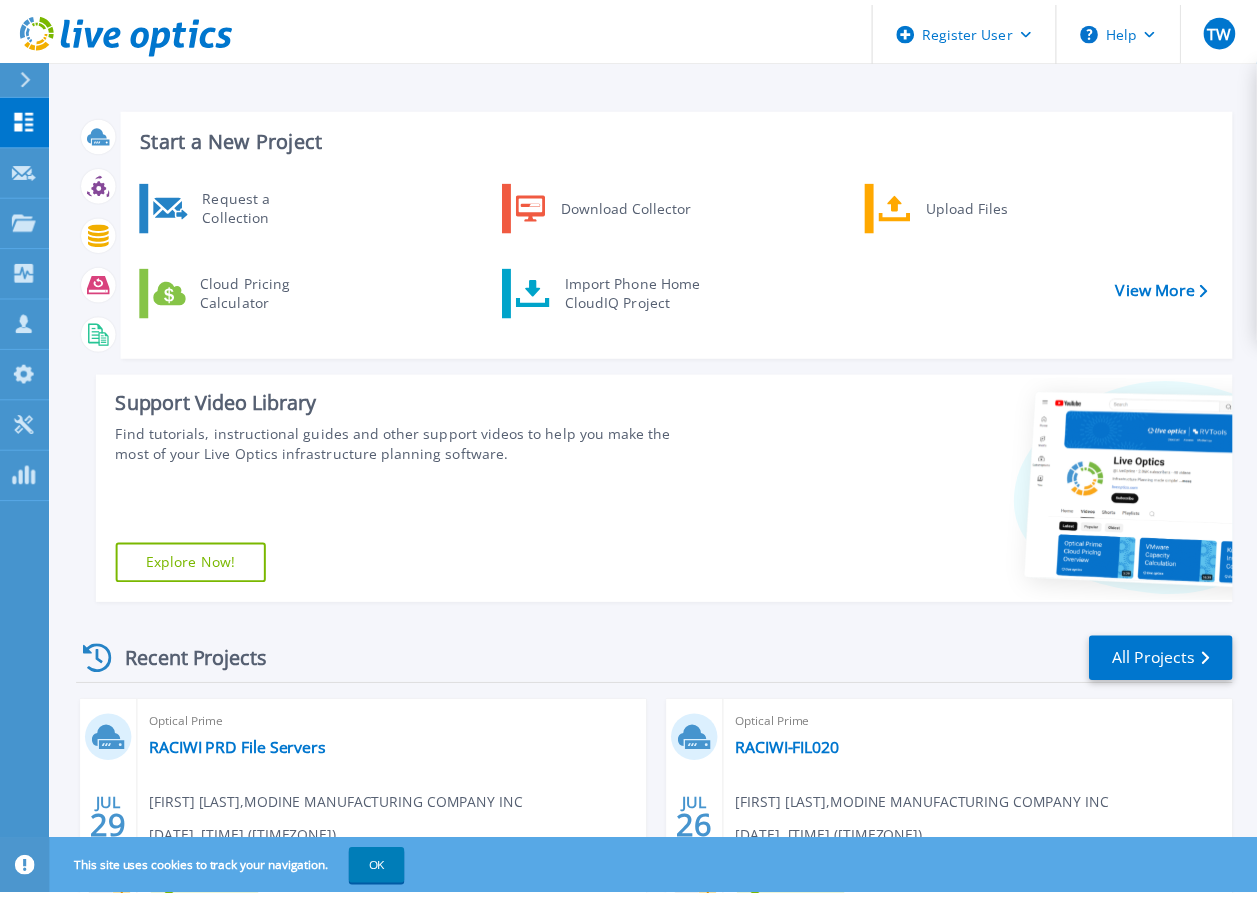 scroll, scrollTop: 0, scrollLeft: 0, axis: both 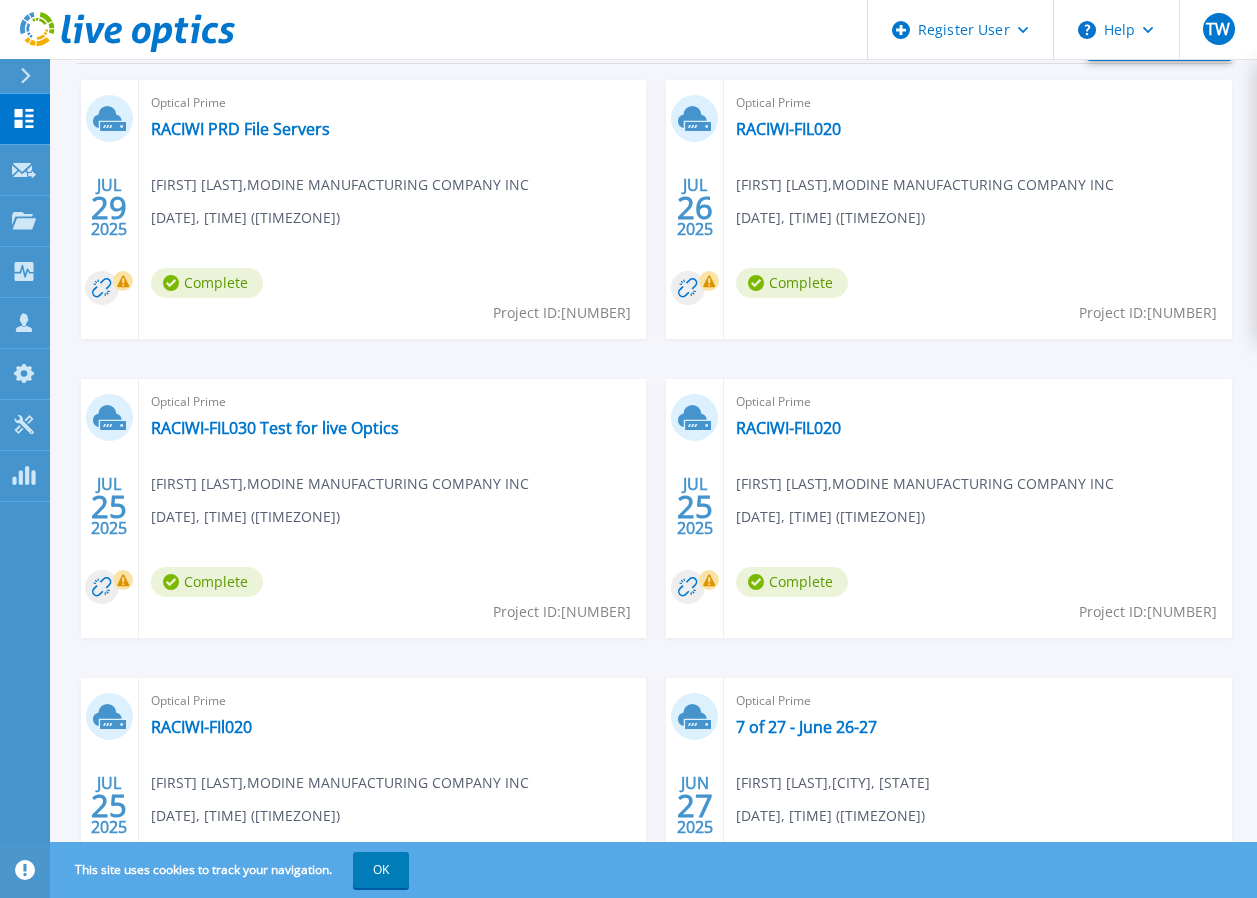 drag, startPoint x: 614, startPoint y: 415, endPoint x: 607, endPoint y: 455, distance: 40.60788 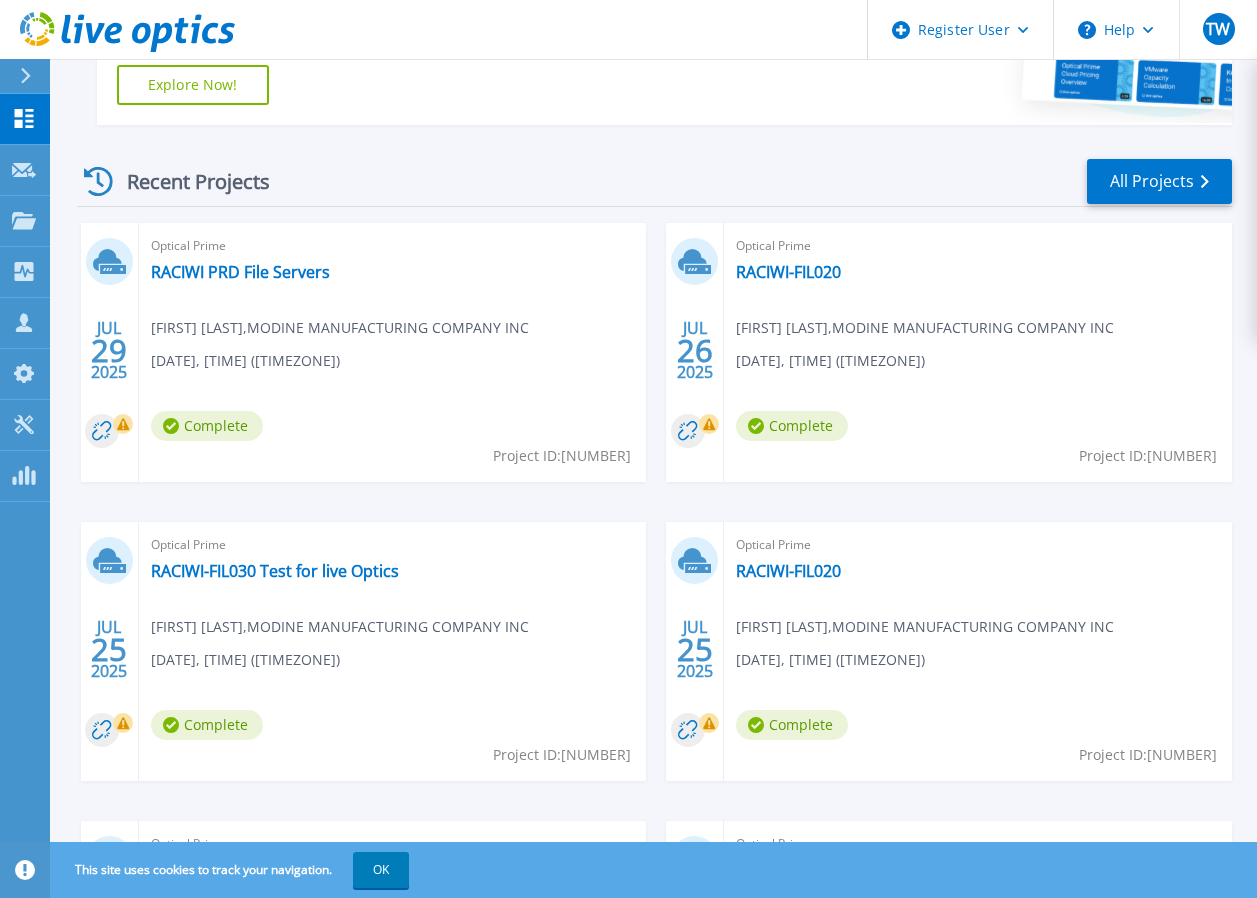 scroll, scrollTop: 50, scrollLeft: 0, axis: vertical 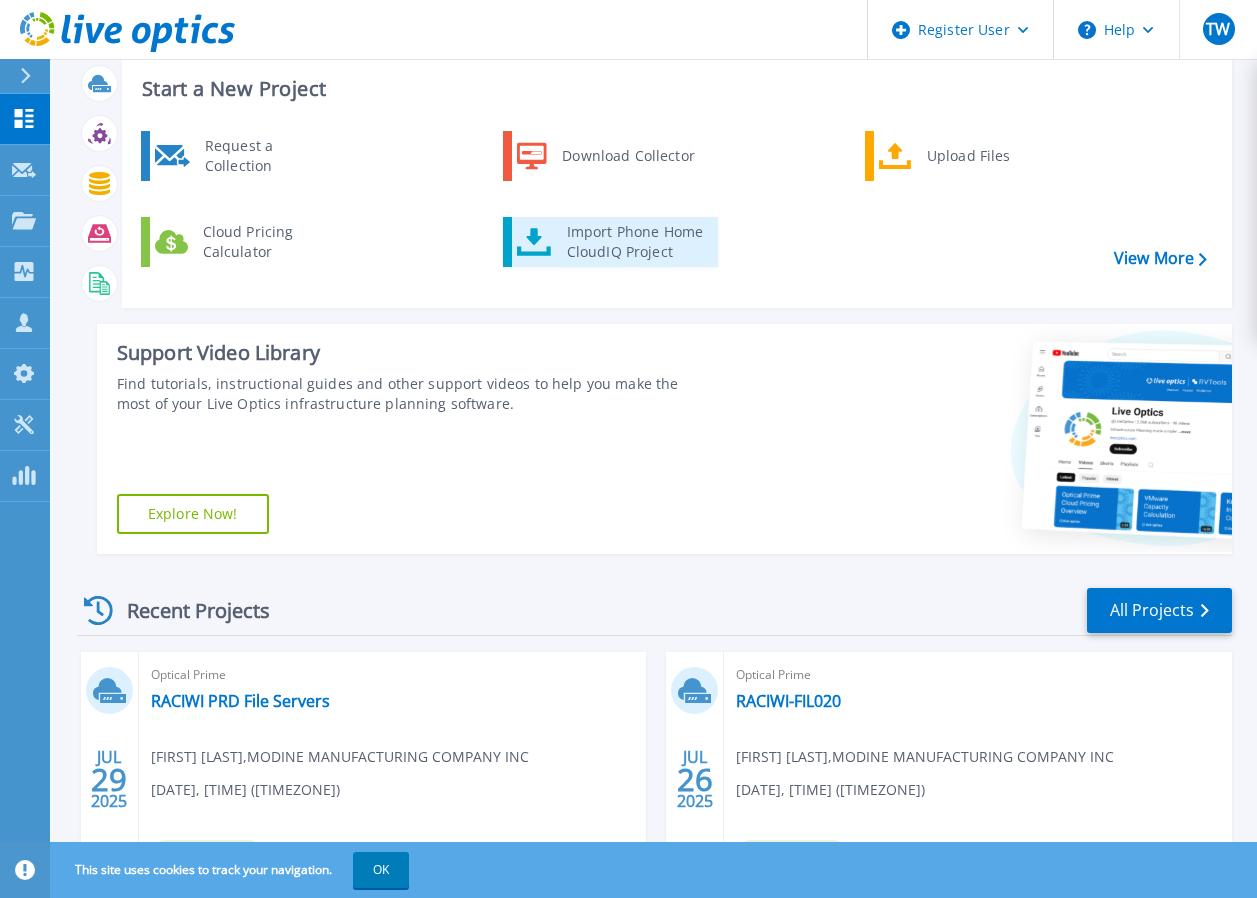 drag, startPoint x: 596, startPoint y: 438, endPoint x: 563, endPoint y: 252, distance: 188.90474 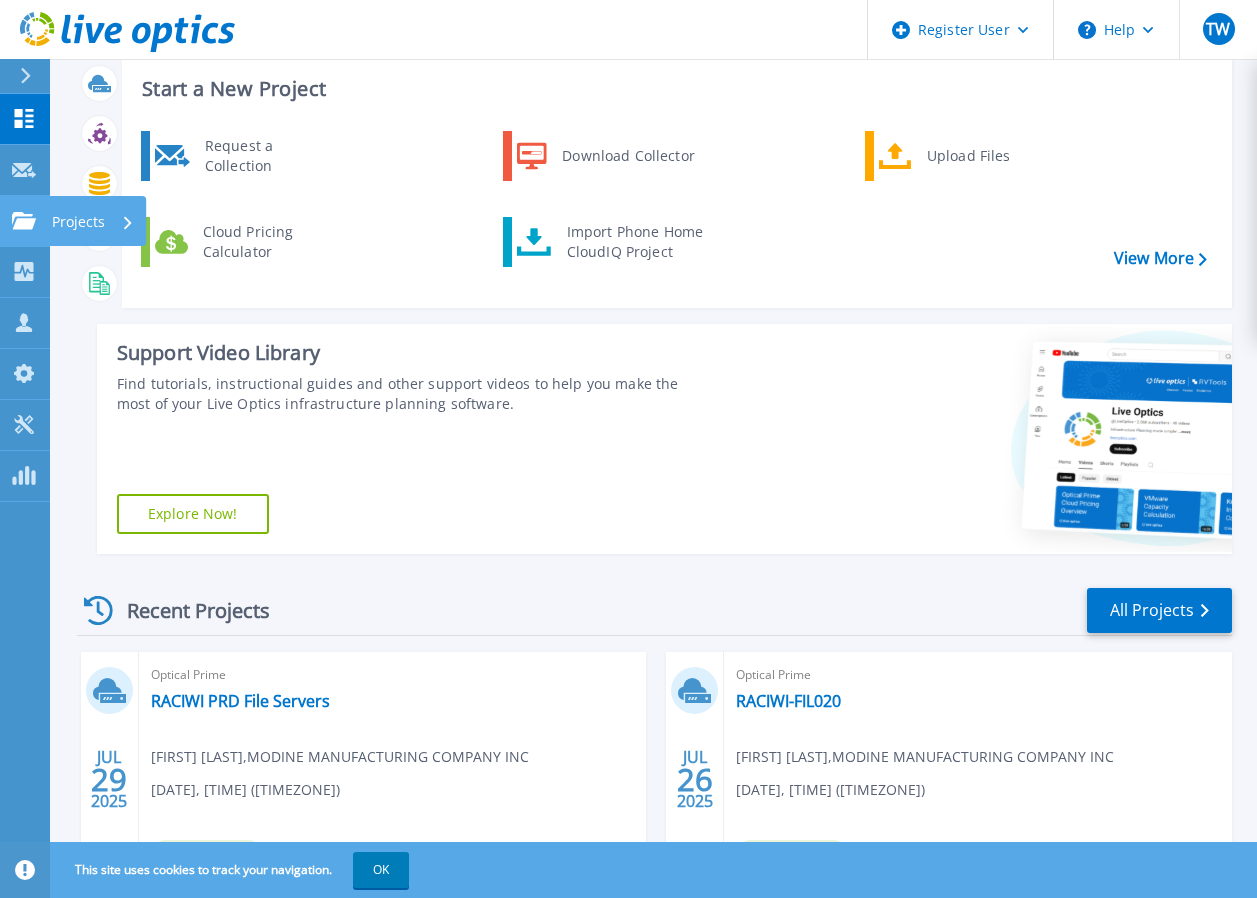 click 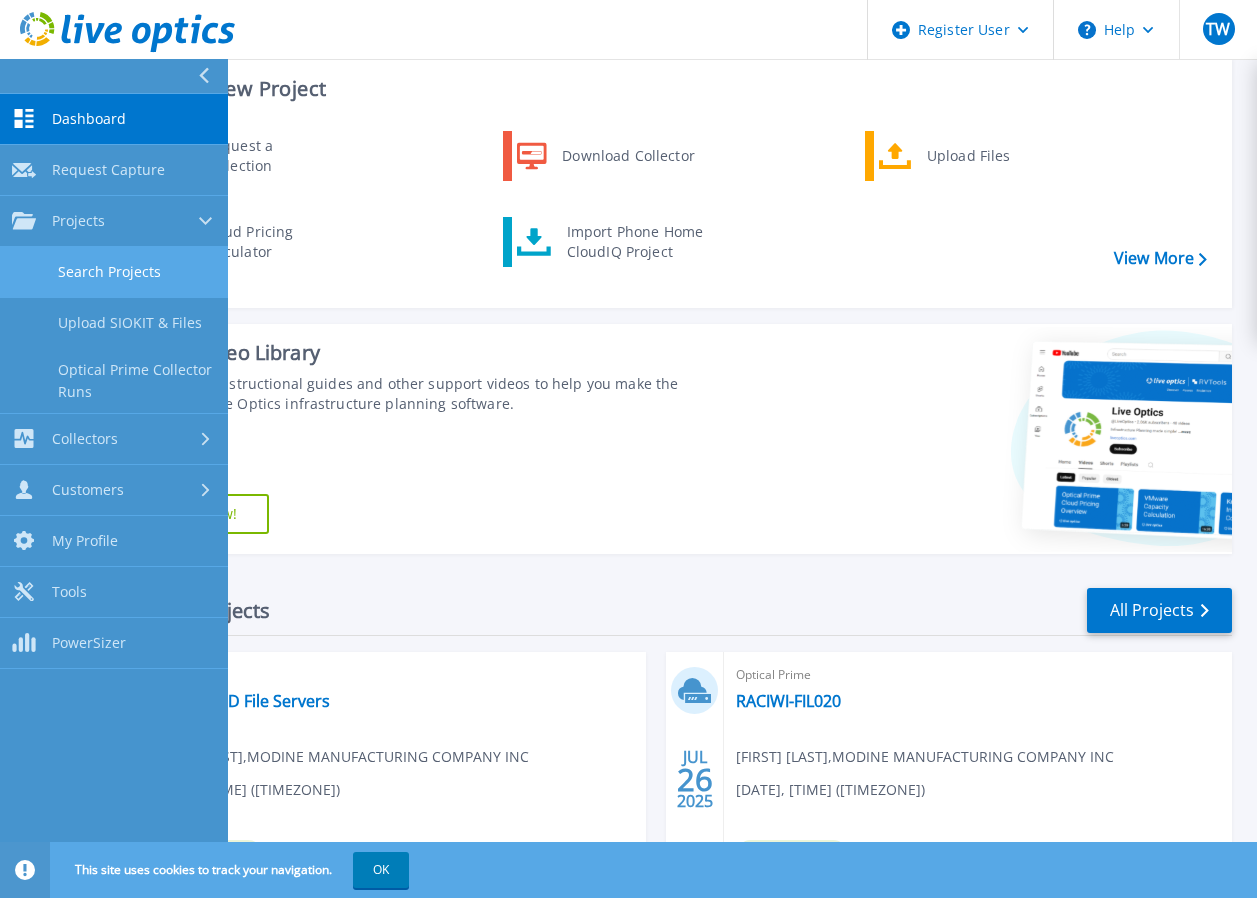 click on "Search Projects" at bounding box center (114, 272) 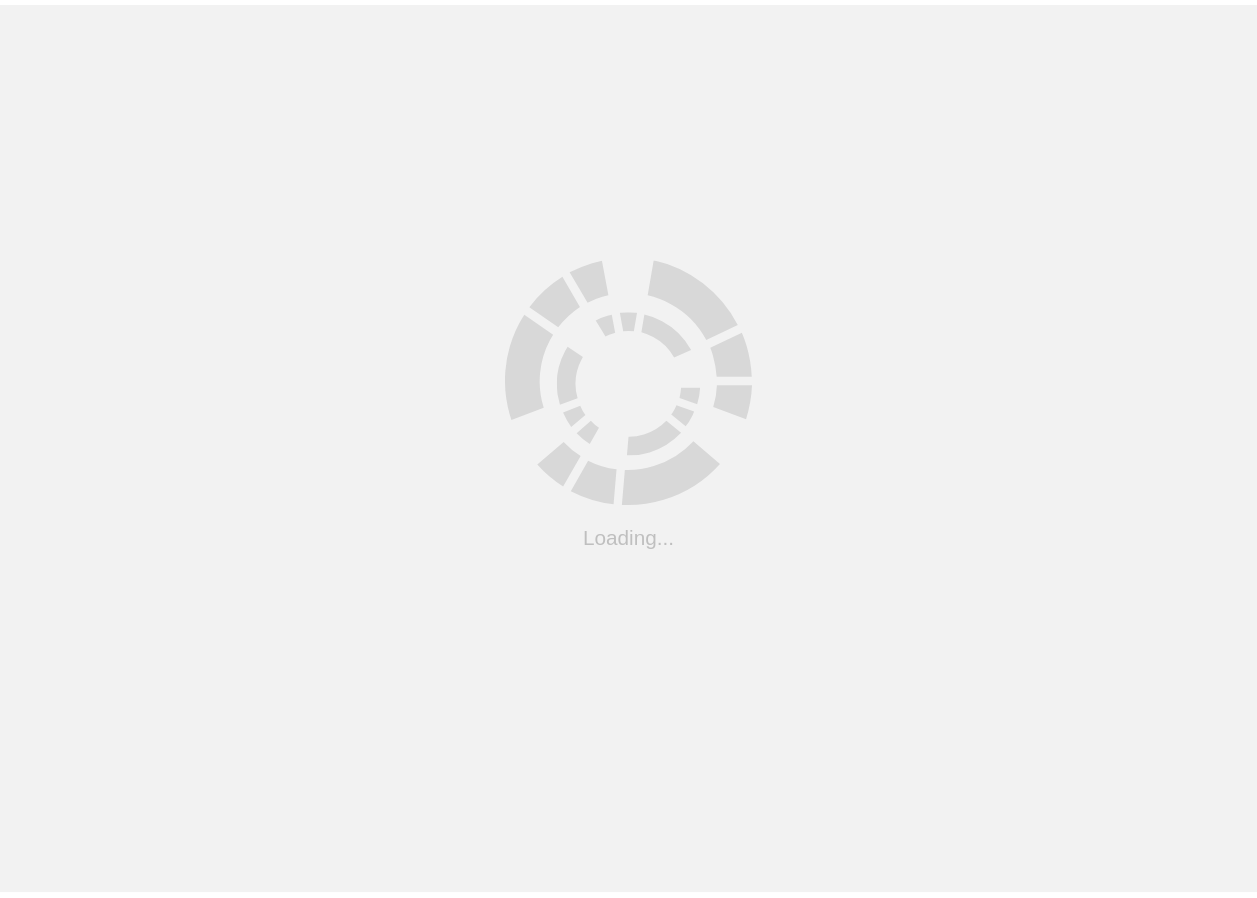 scroll, scrollTop: 0, scrollLeft: 0, axis: both 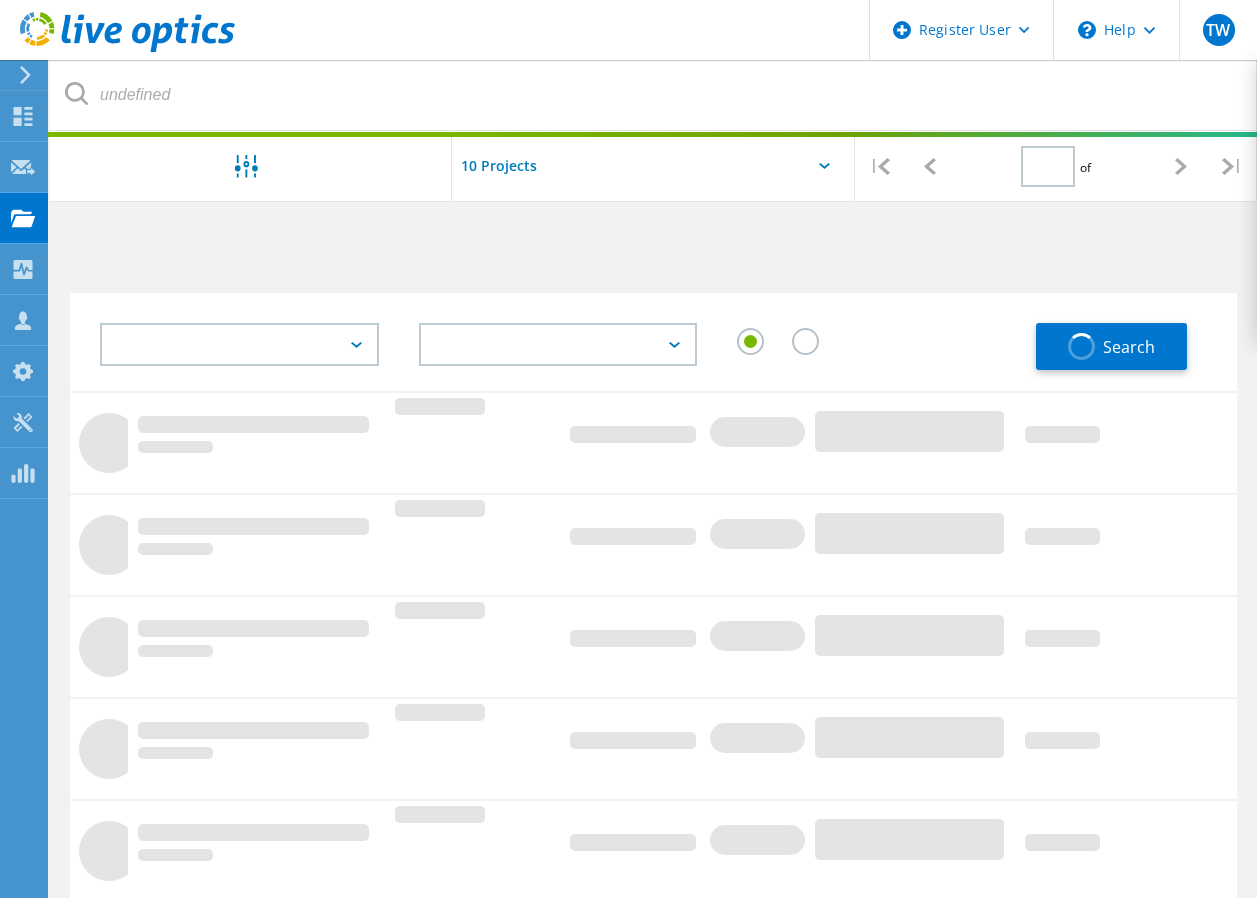 type on "1" 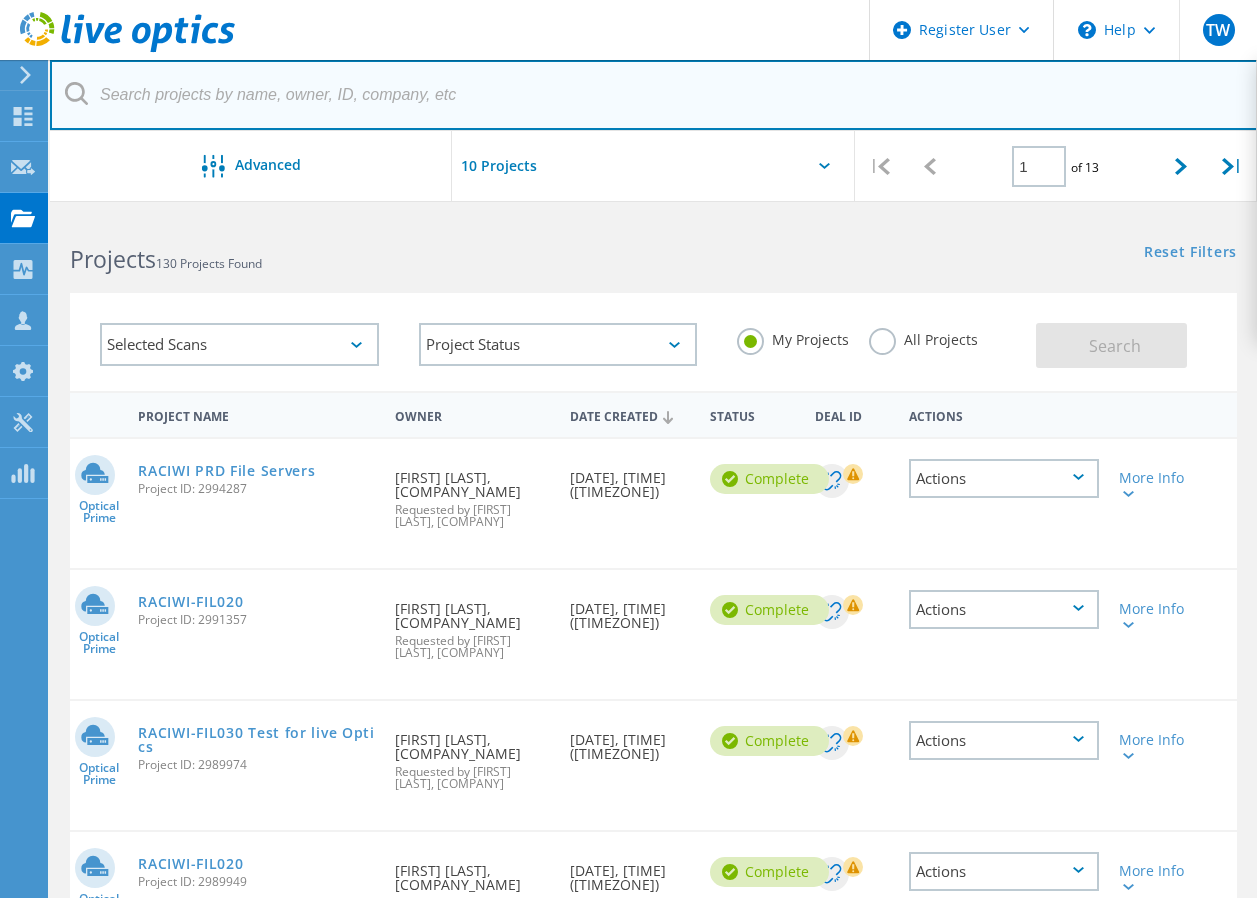 click at bounding box center [654, 95] 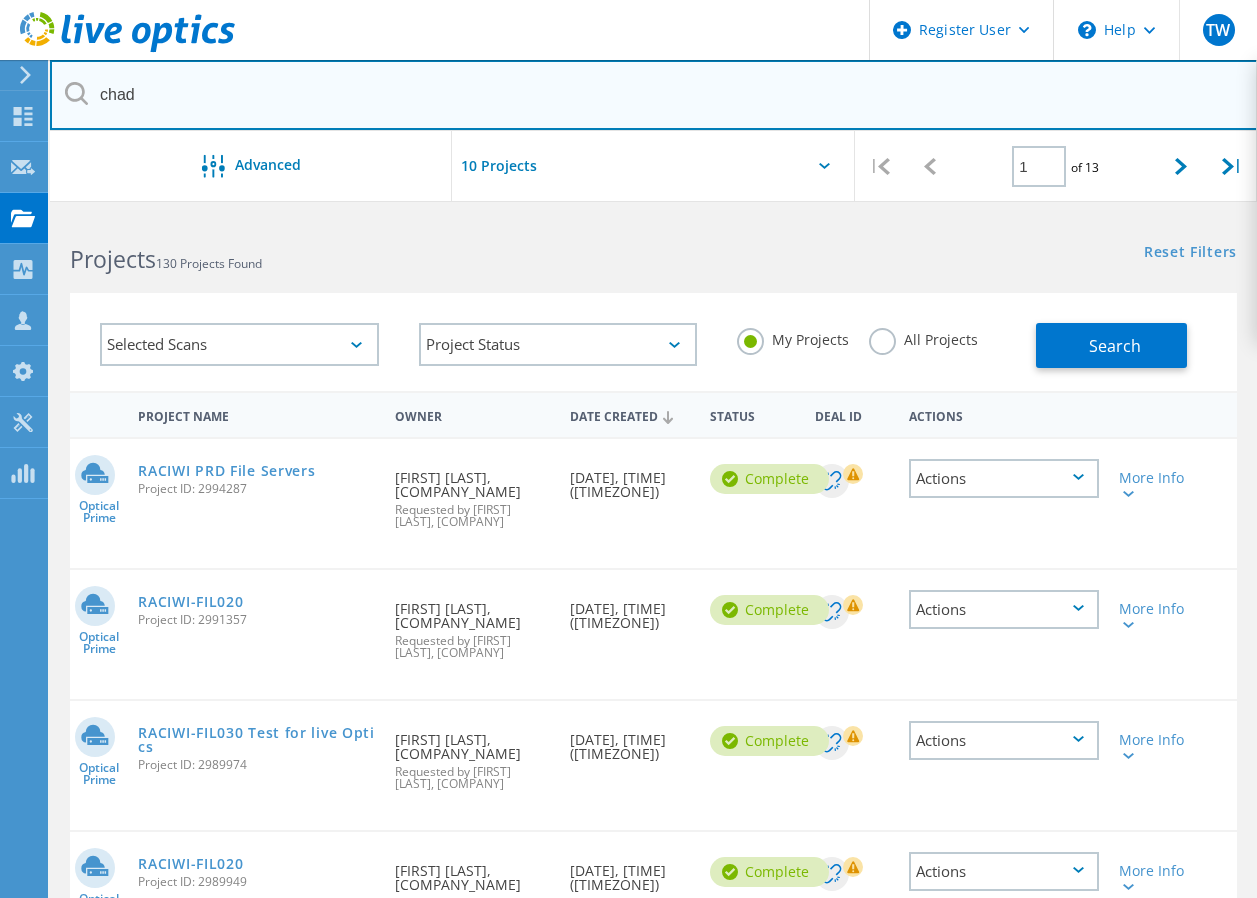 type on "chad" 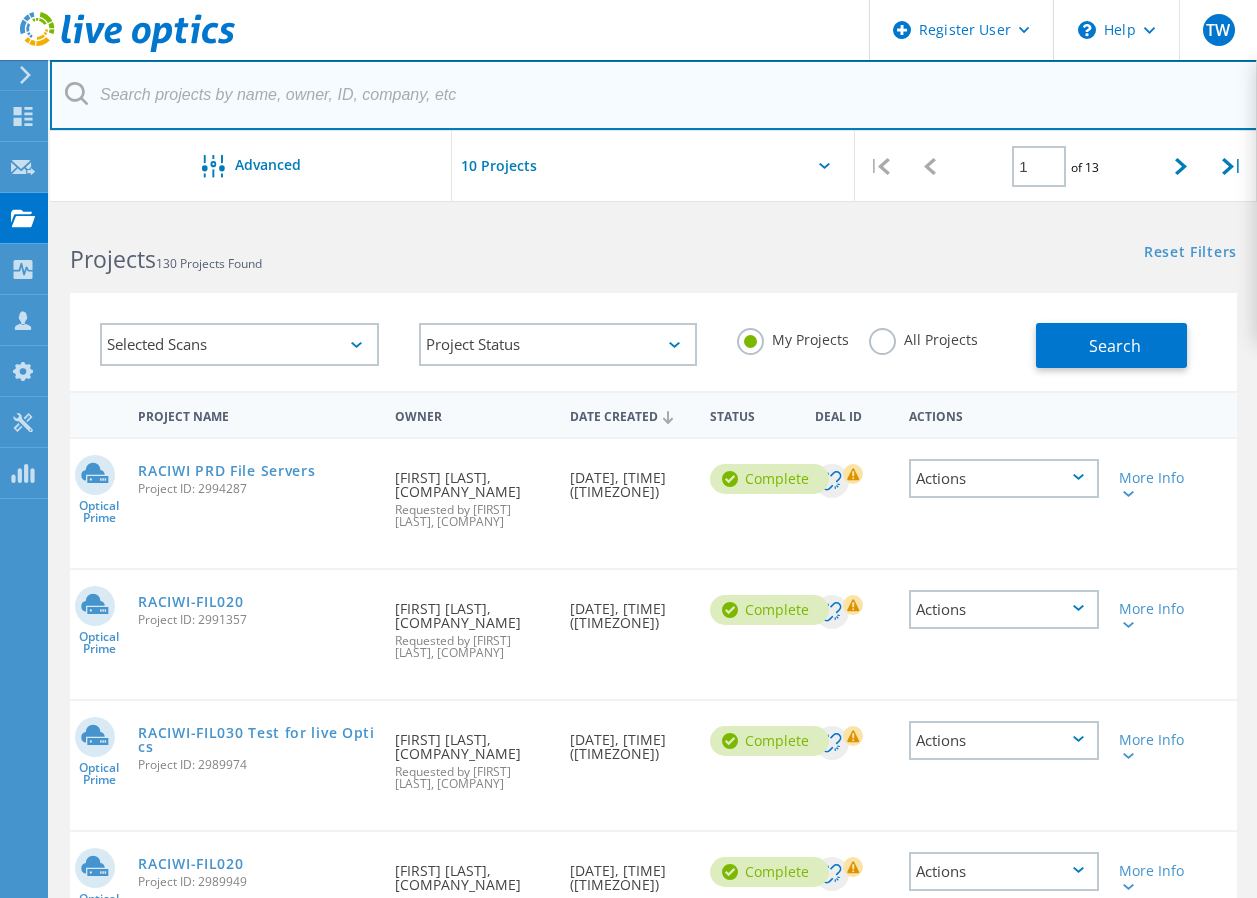 paste on "chad.henrikson@barry-wehmiller.com" 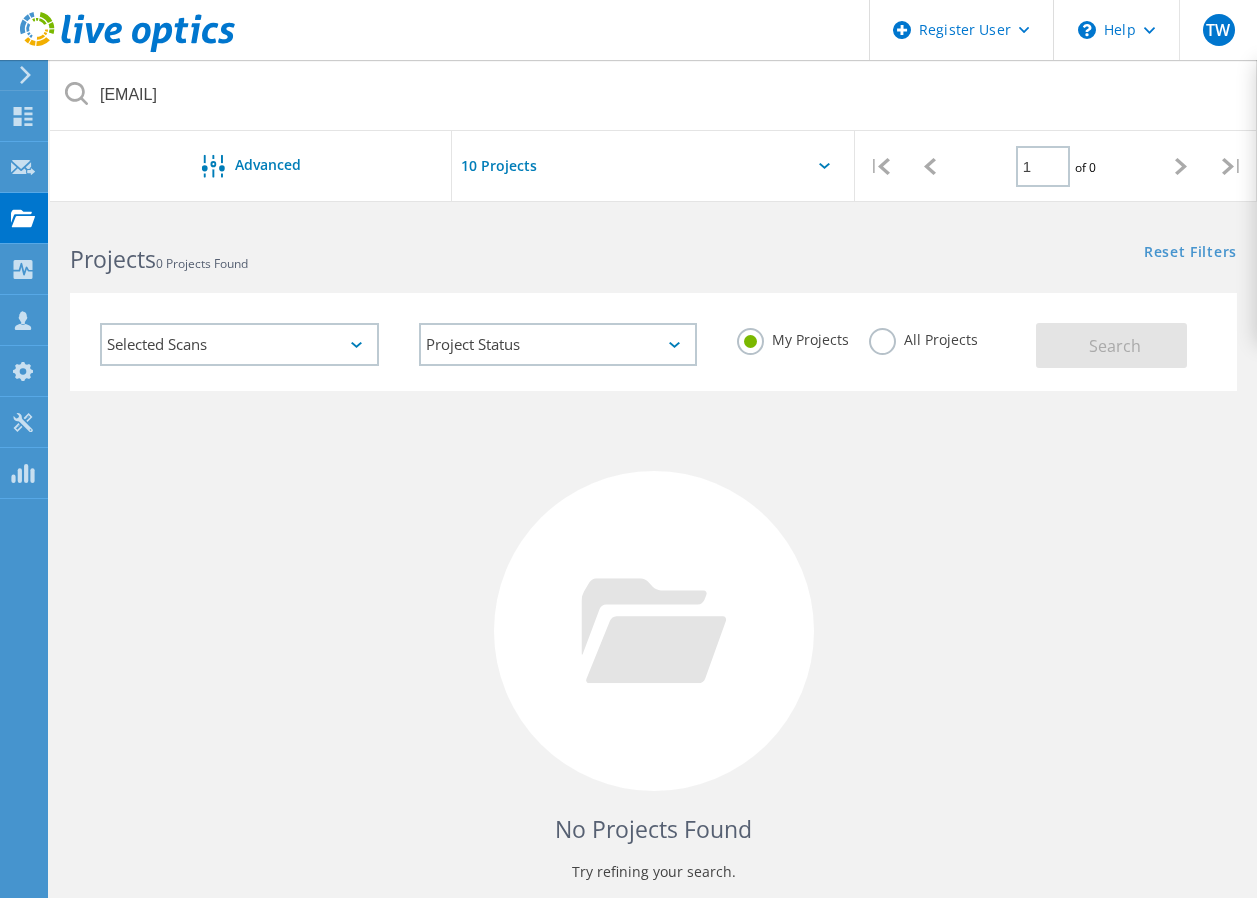 click on "All Projects" 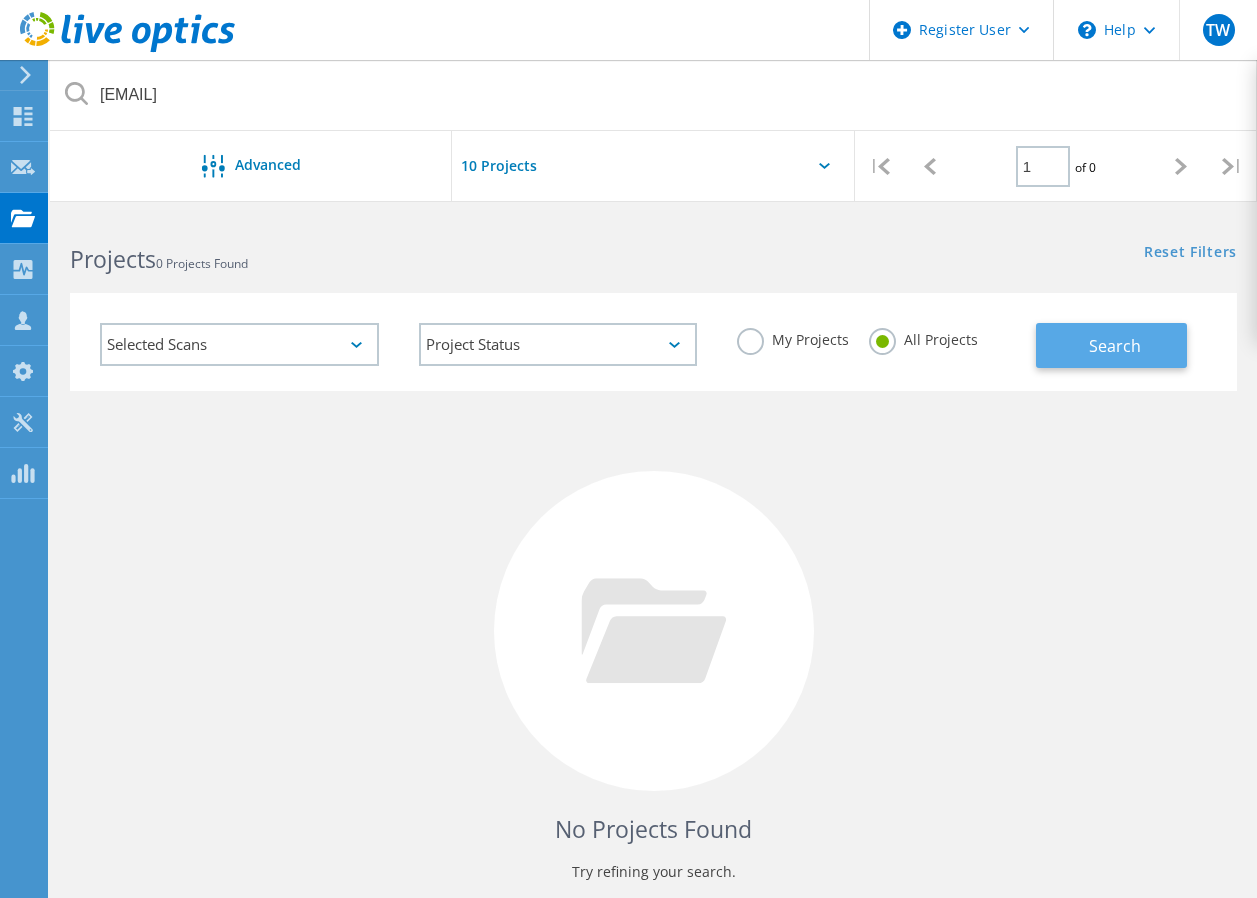 click on "Search" 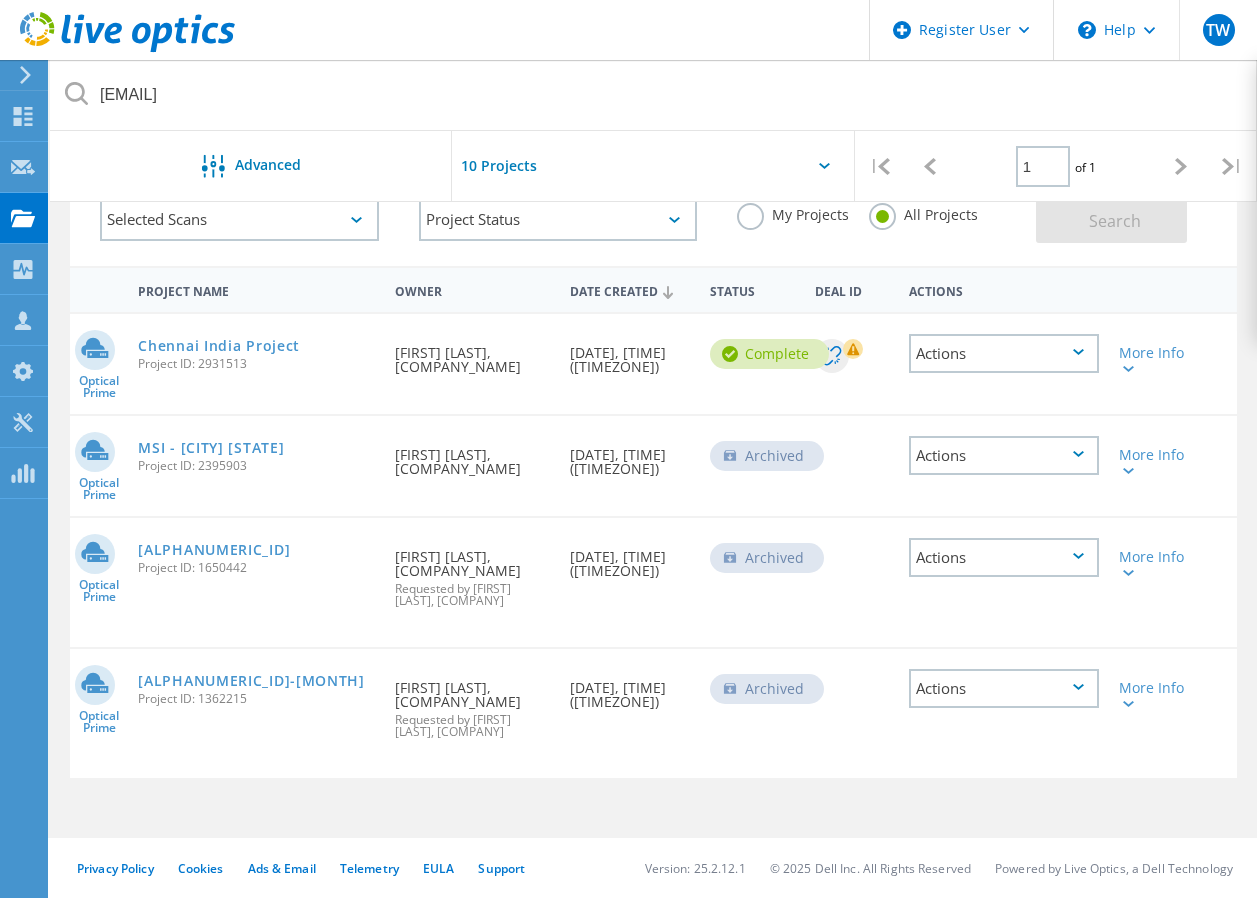 scroll, scrollTop: 141, scrollLeft: 0, axis: vertical 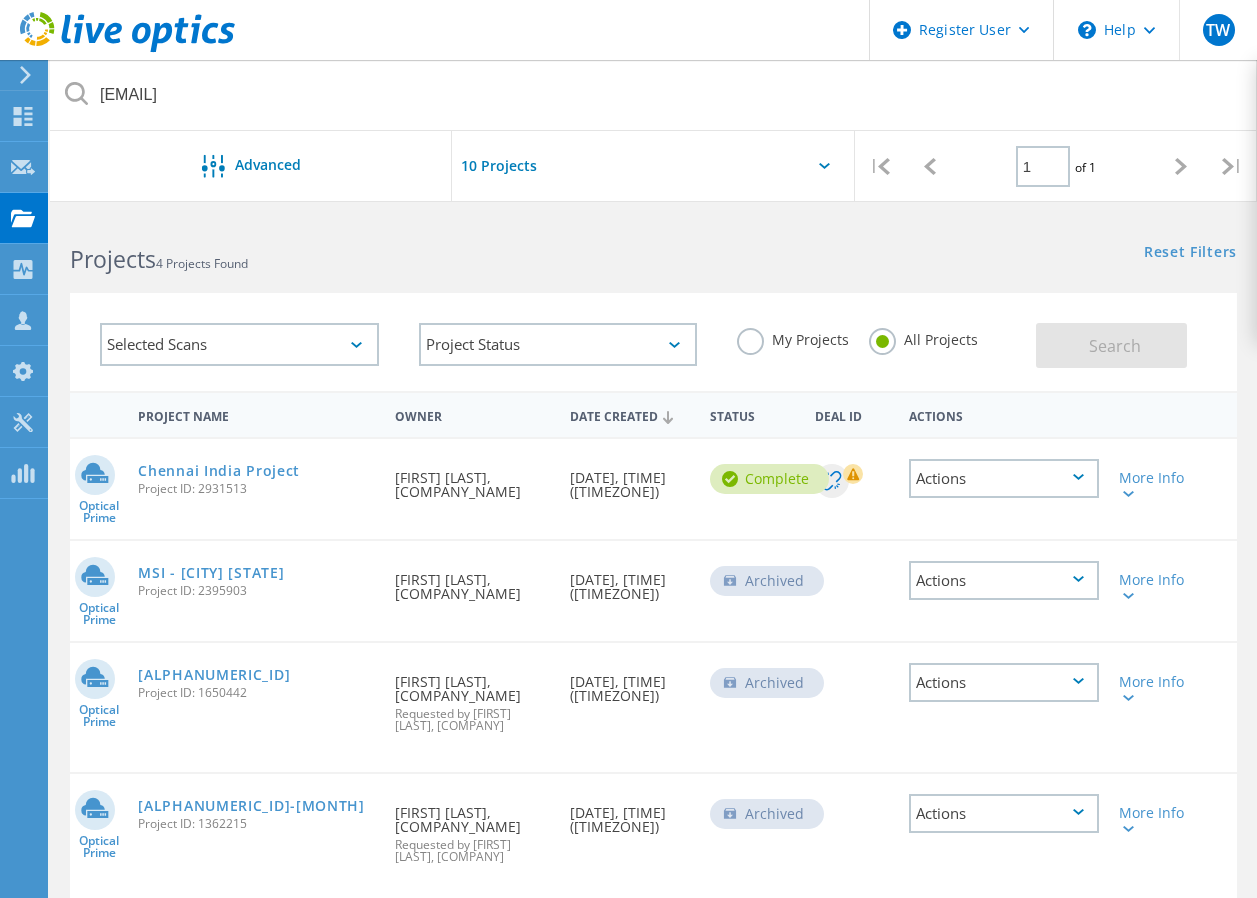 drag, startPoint x: 381, startPoint y: 455, endPoint x: 385, endPoint y: 415, distance: 40.1995 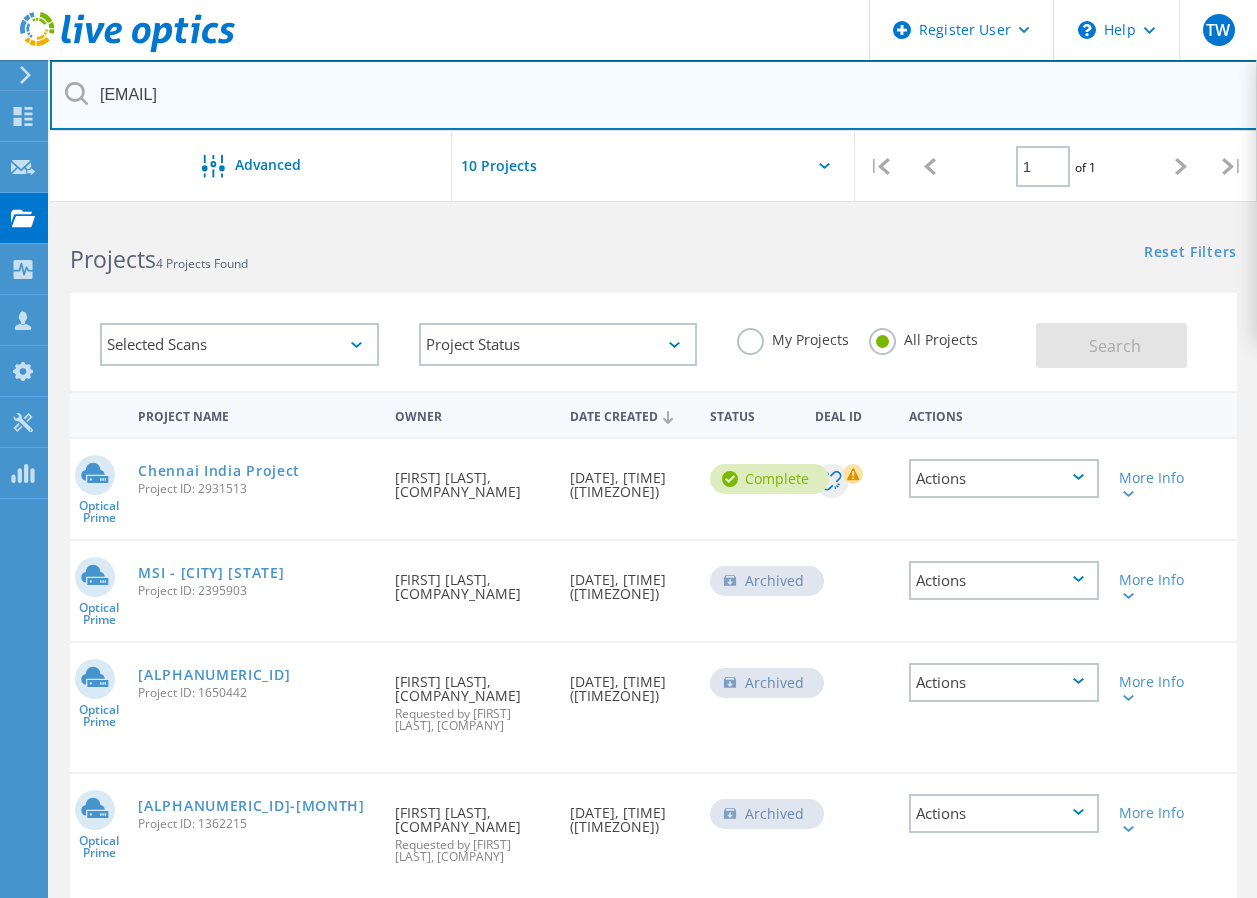drag, startPoint x: 410, startPoint y: 80, endPoint x: 80, endPoint y: 79, distance: 330.00153 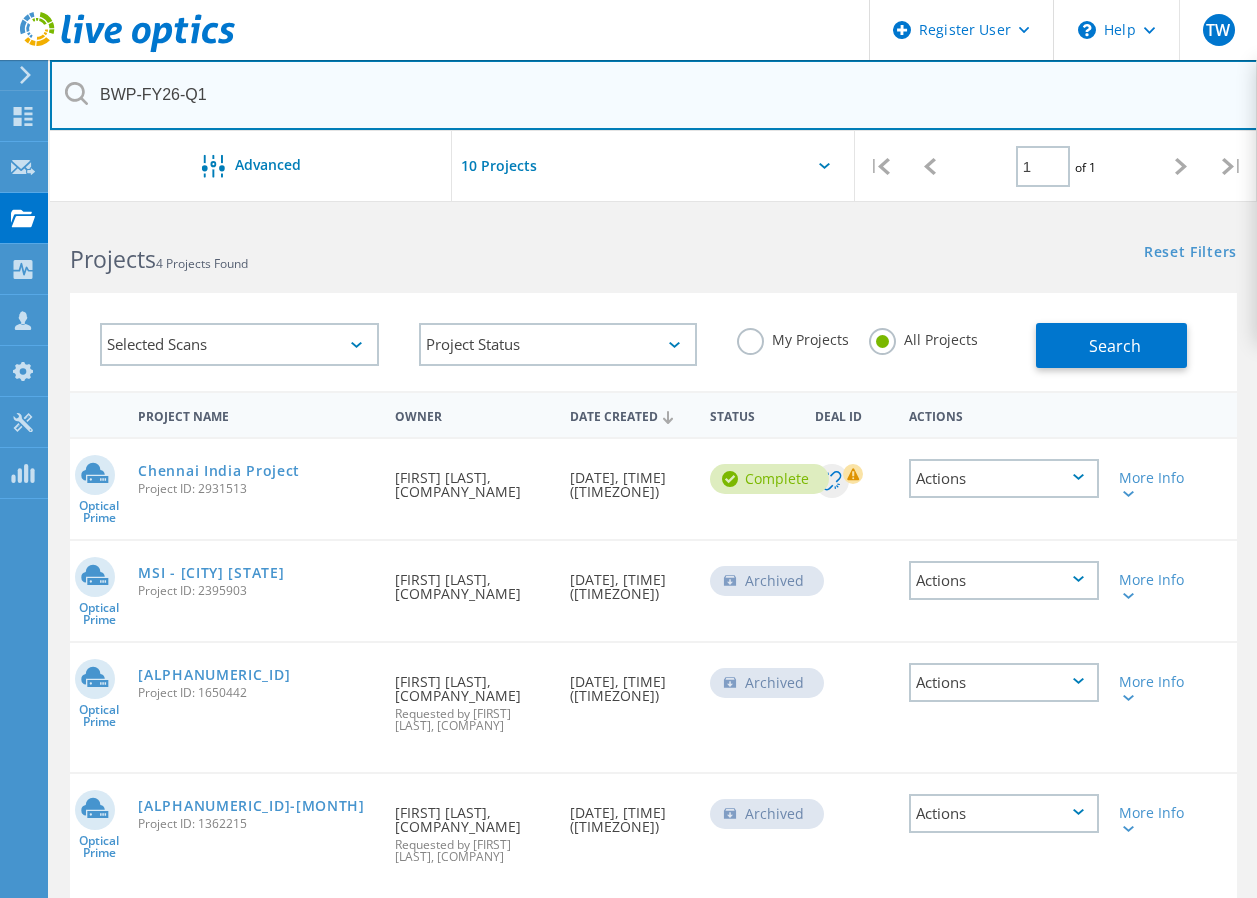 type on "BWP-FY26-Q1" 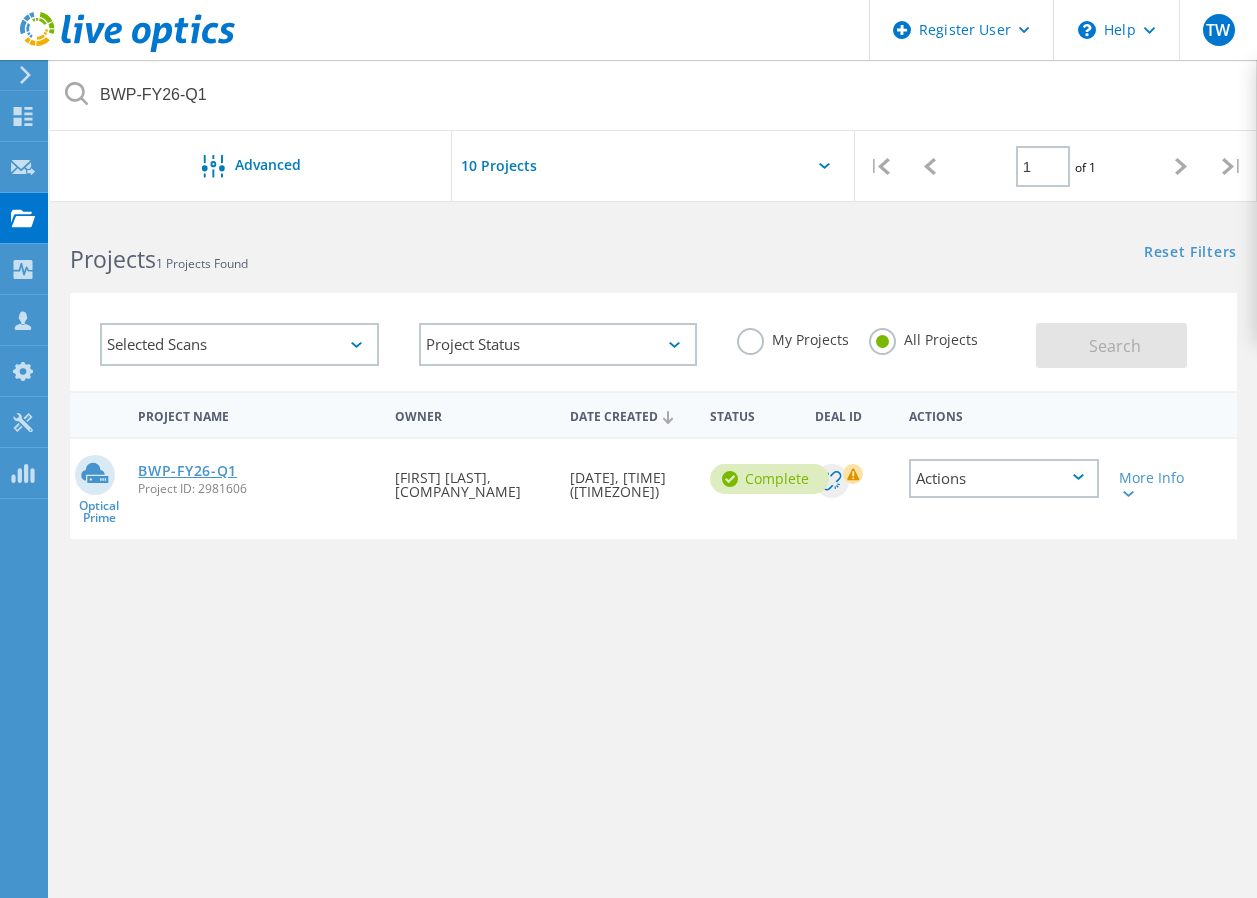 click on "BWP-FY26-Q1" 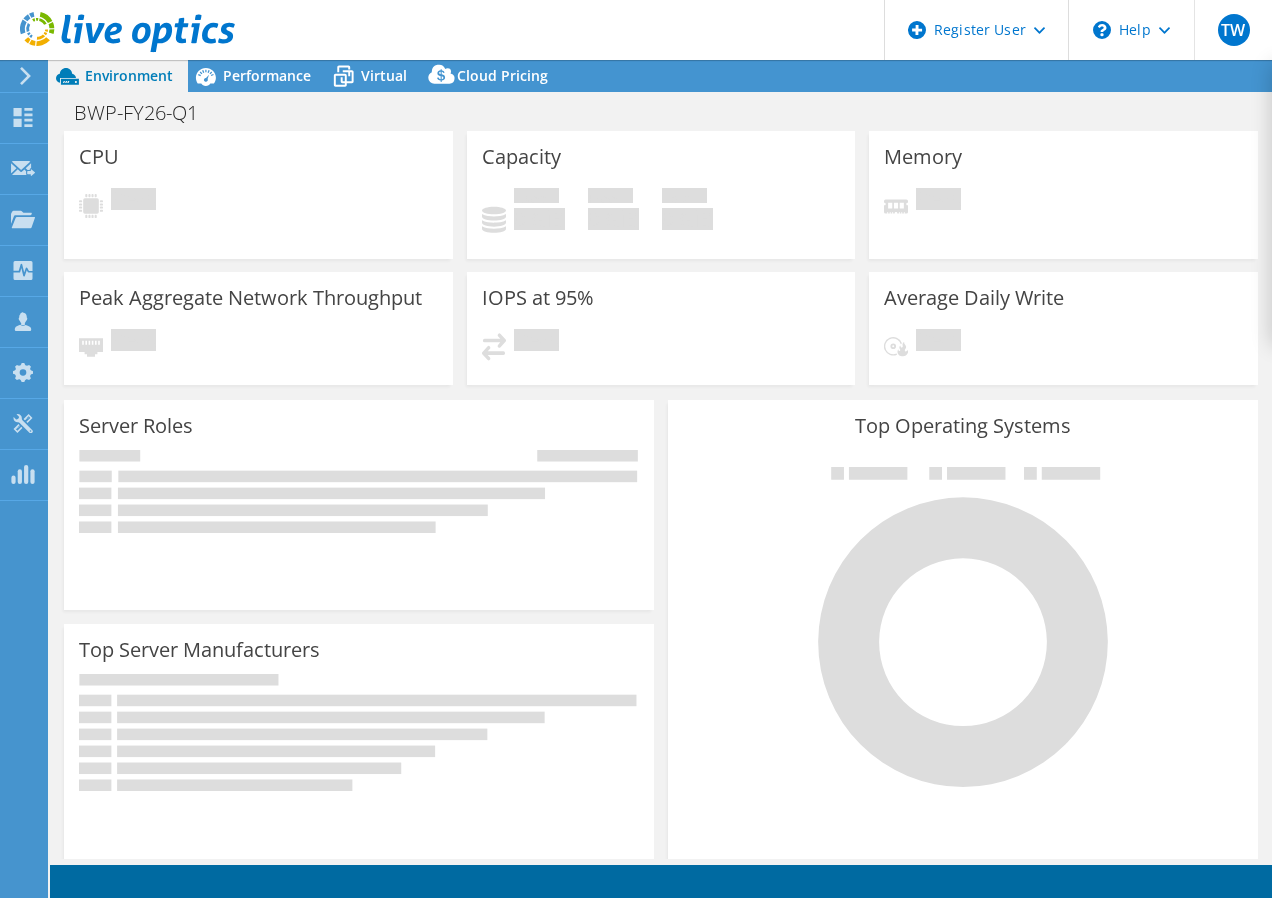 scroll, scrollTop: 0, scrollLeft: 0, axis: both 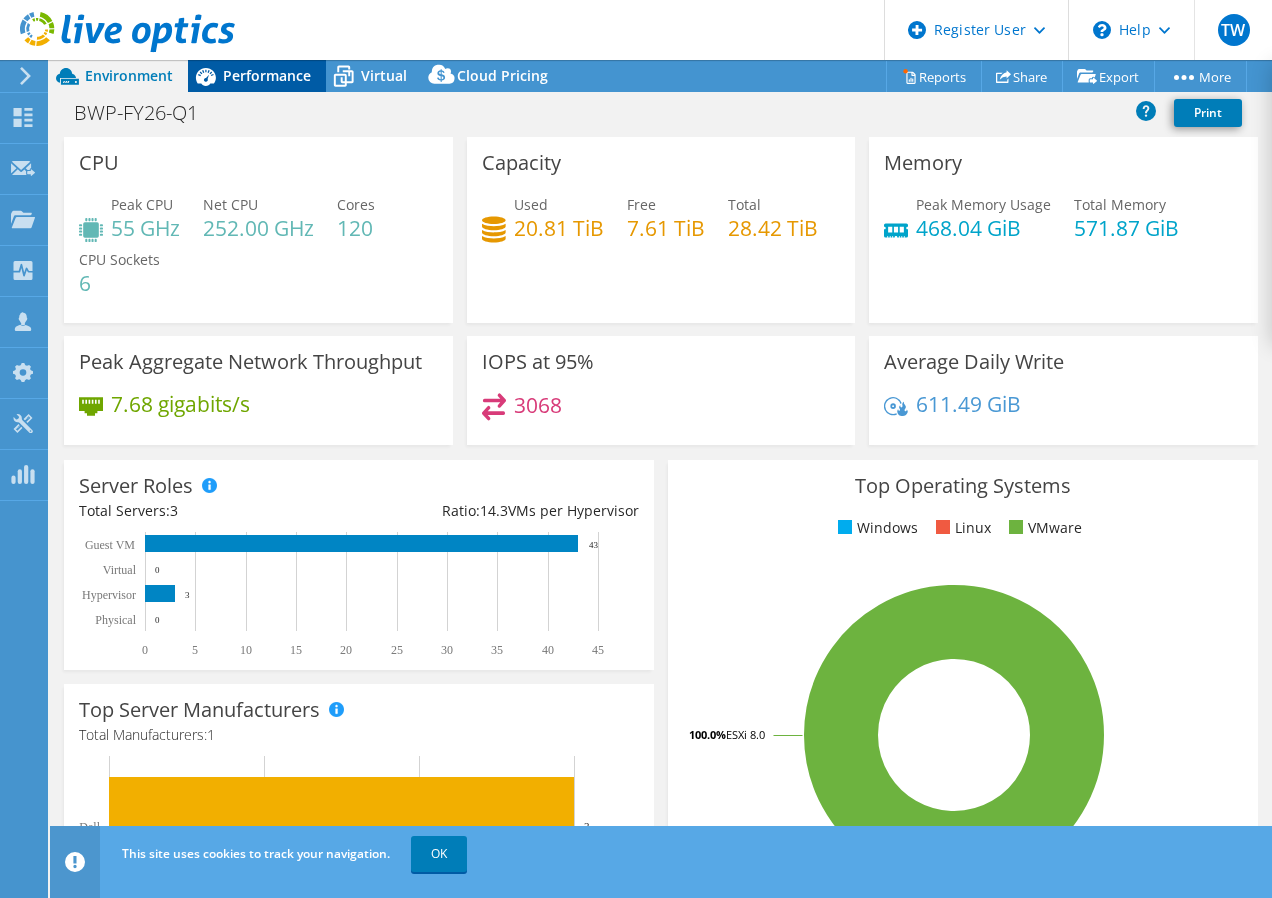 click on "Performance" at bounding box center (267, 75) 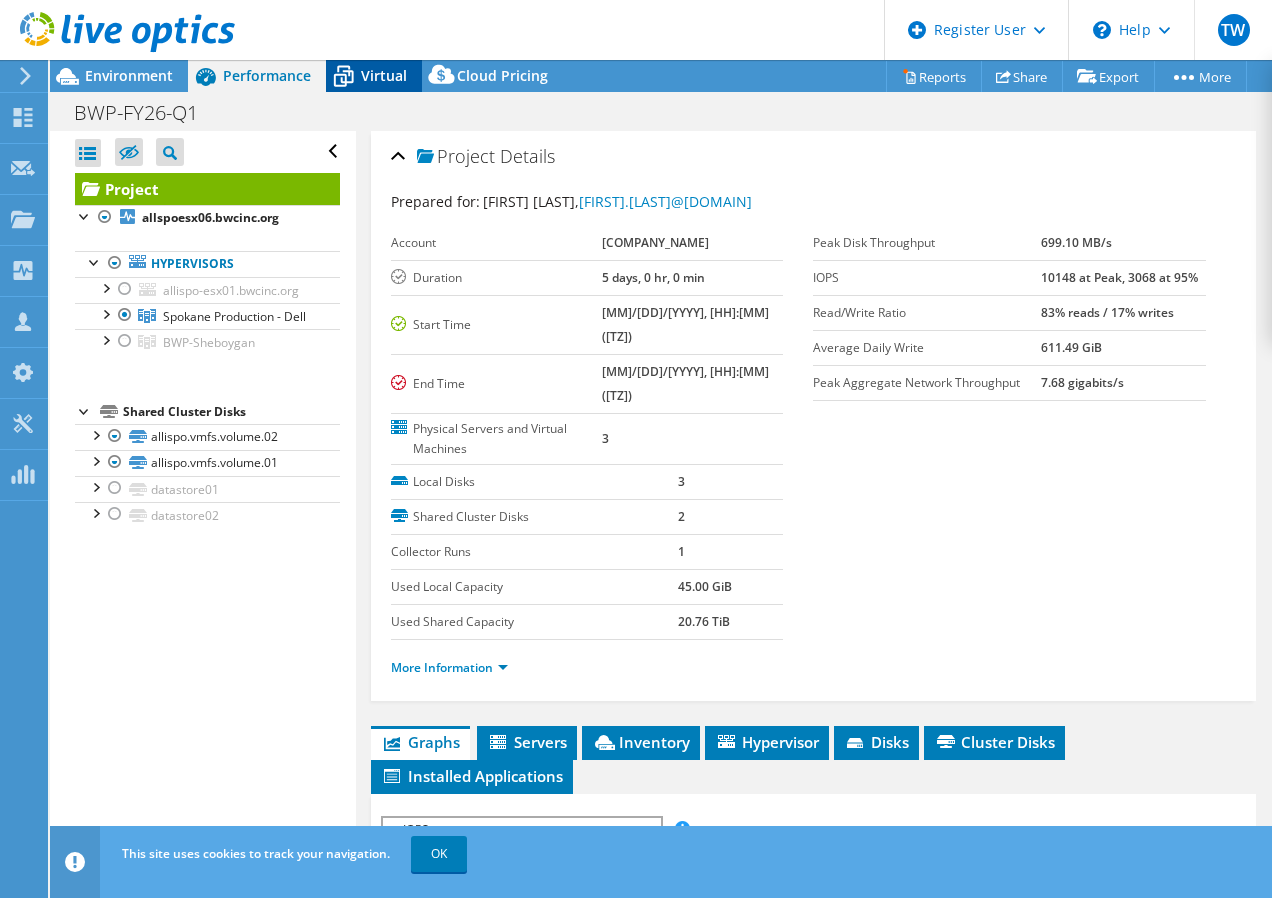click on "Virtual" at bounding box center (384, 75) 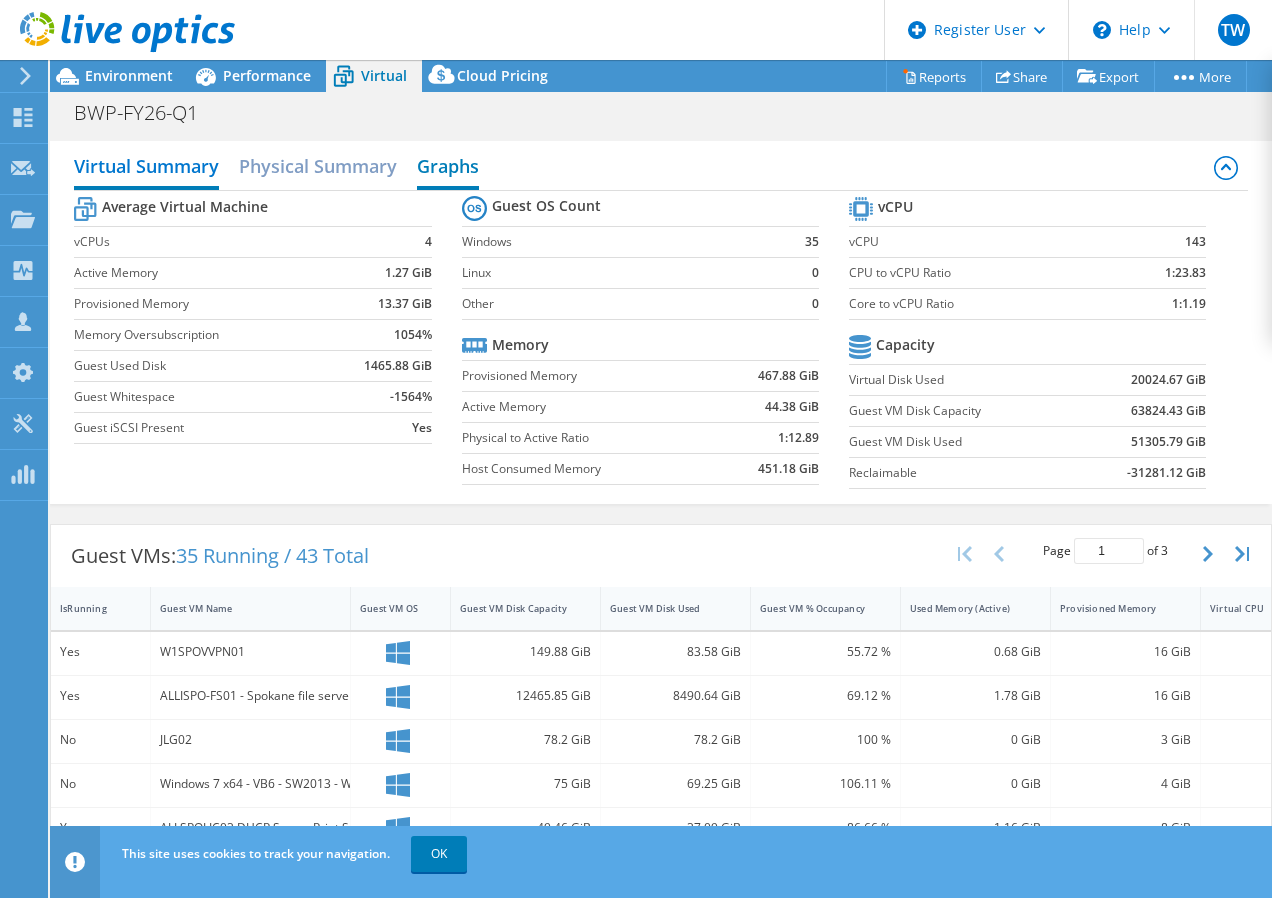 click on "Graphs" at bounding box center (448, 168) 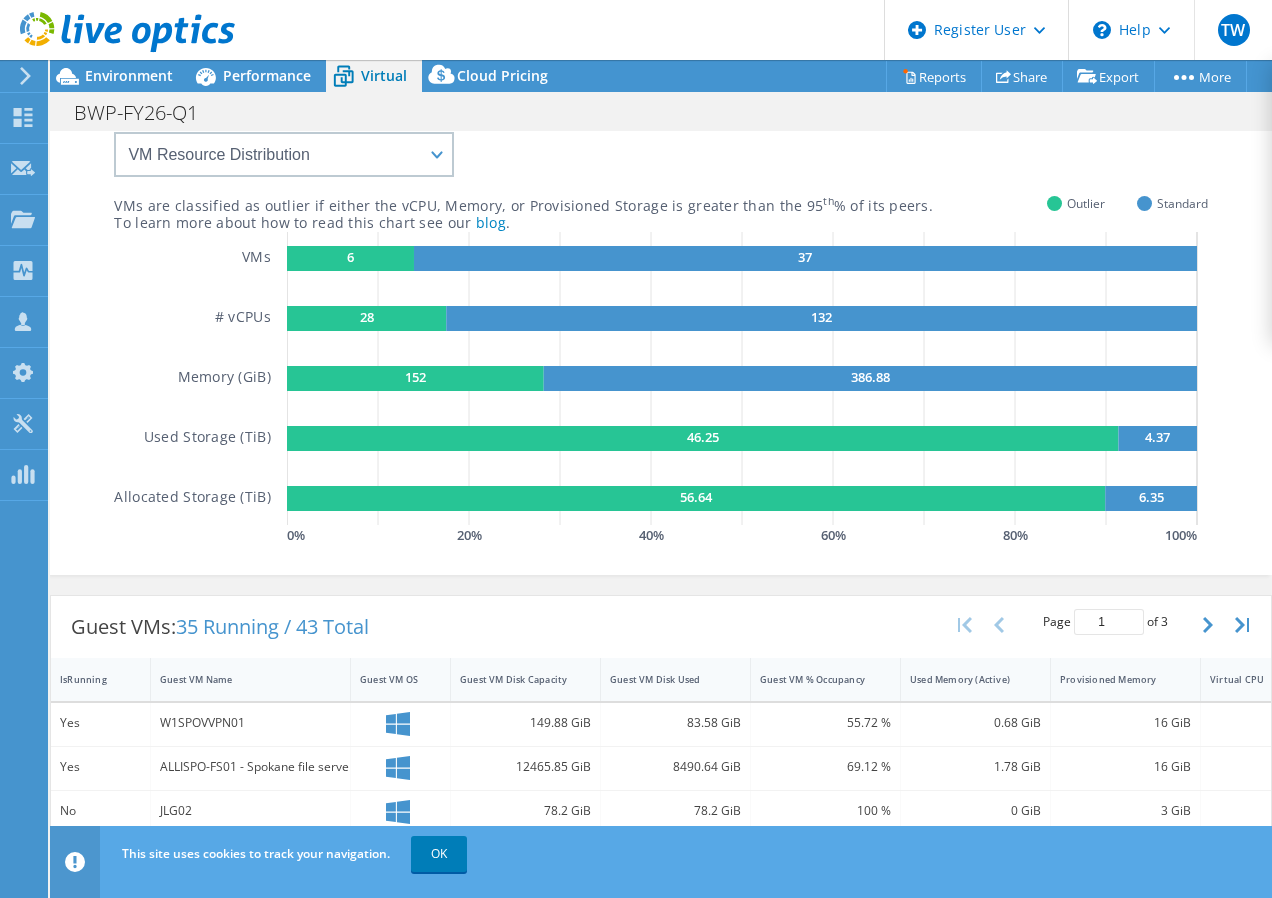 drag, startPoint x: 246, startPoint y: 349, endPoint x: 227, endPoint y: 410, distance: 63.89053 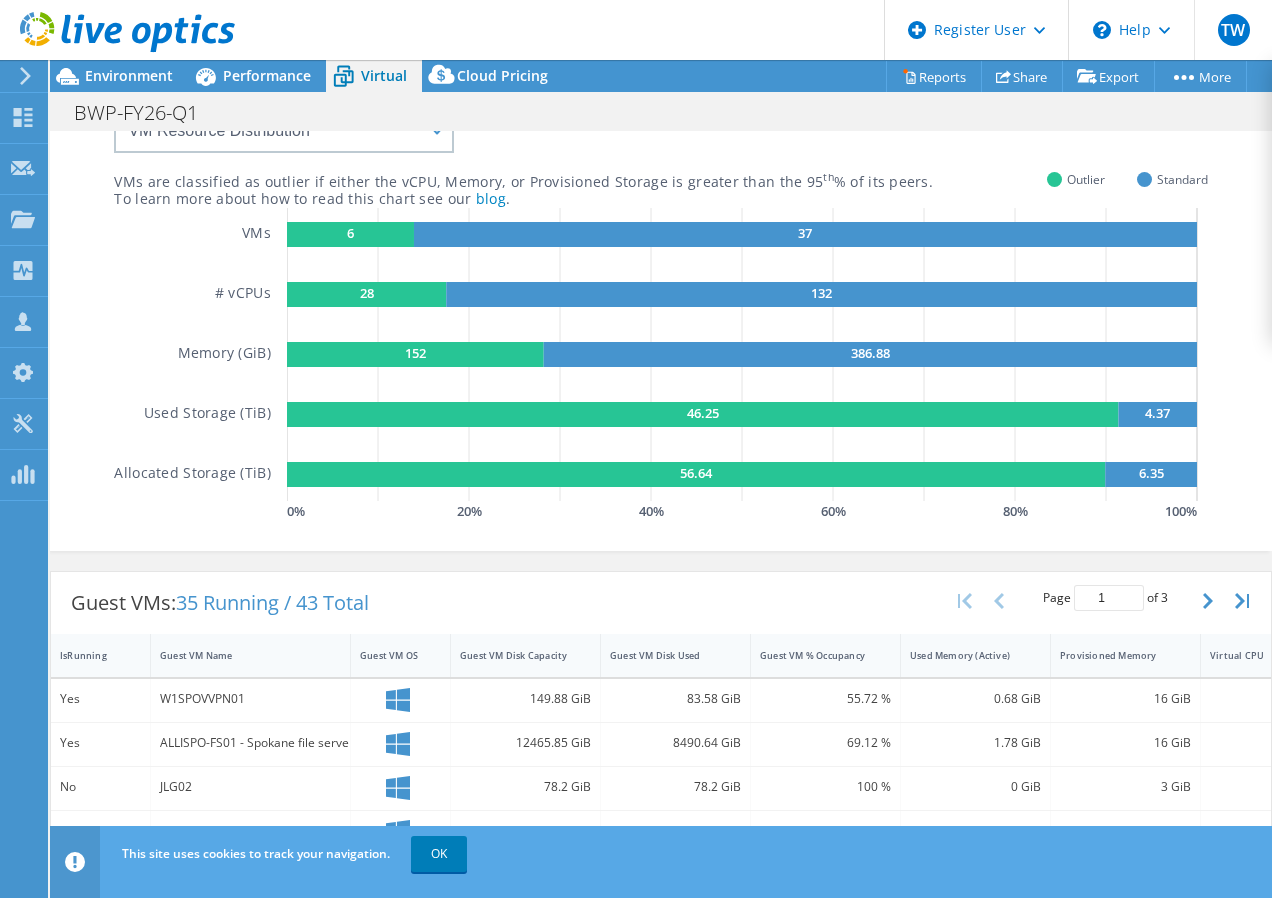 scroll, scrollTop: 29, scrollLeft: 0, axis: vertical 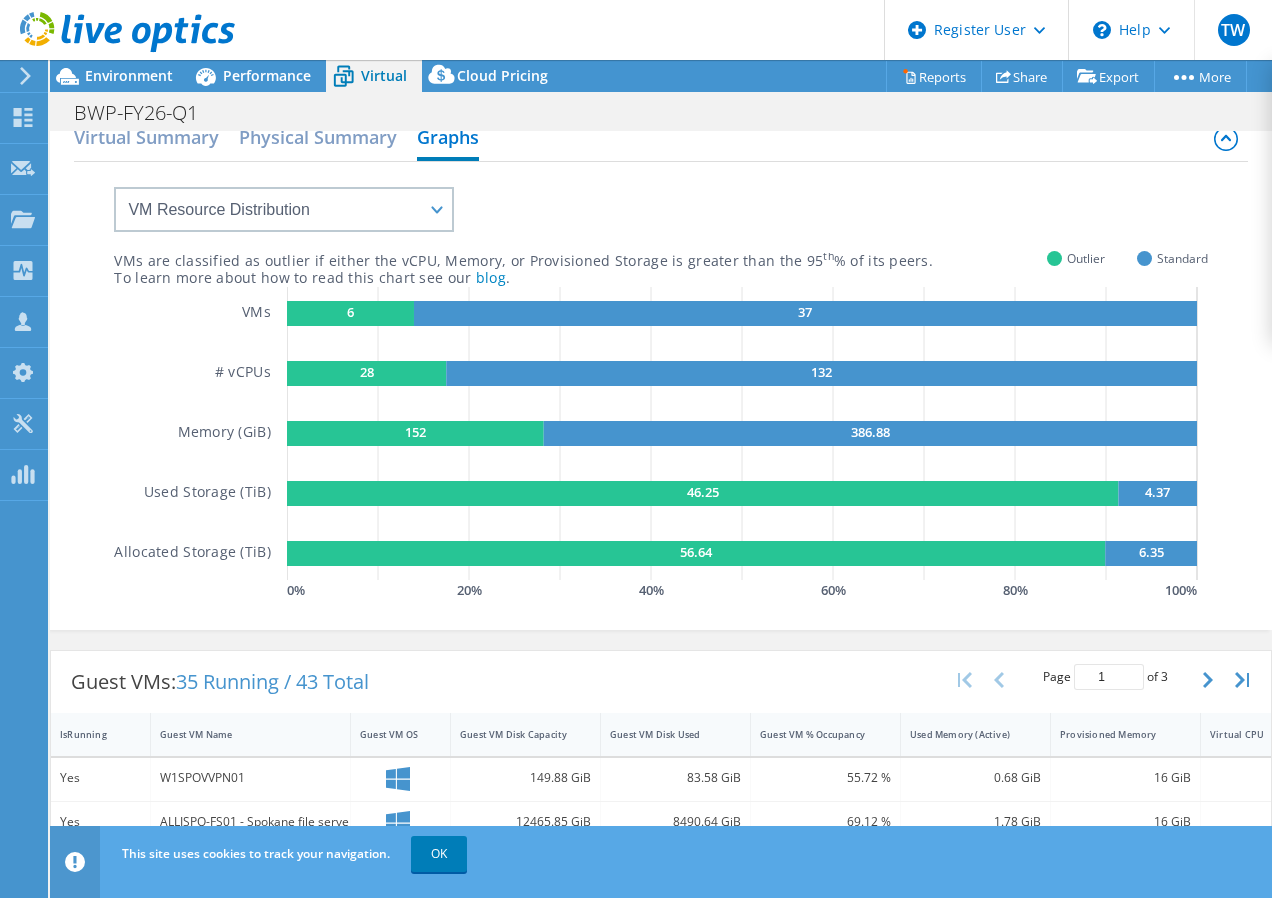 drag, startPoint x: 231, startPoint y: 382, endPoint x: 234, endPoint y: 306, distance: 76.05919 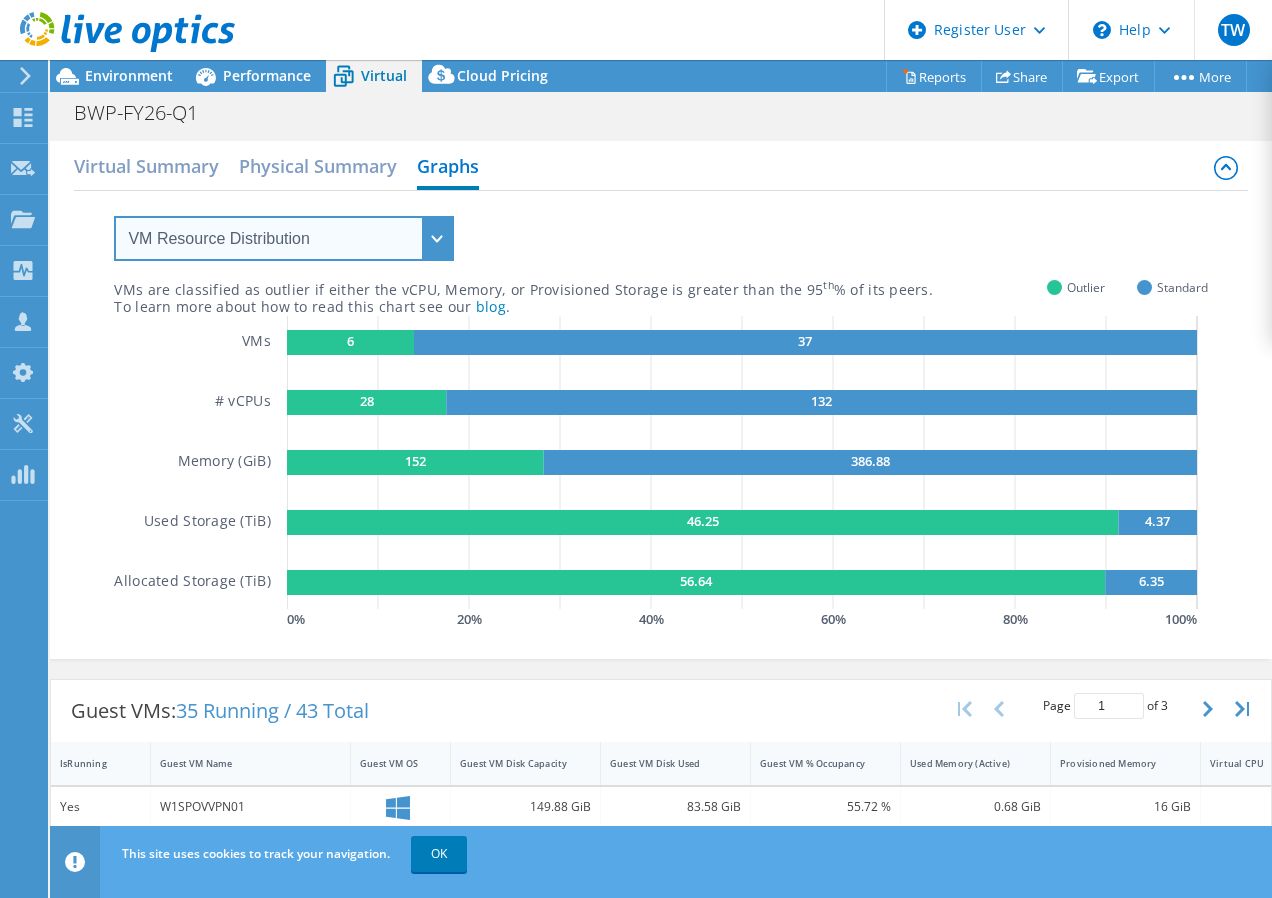 click on "VM Resource Distribution Provisioning Contrast Over Provisioning" at bounding box center (284, 238) 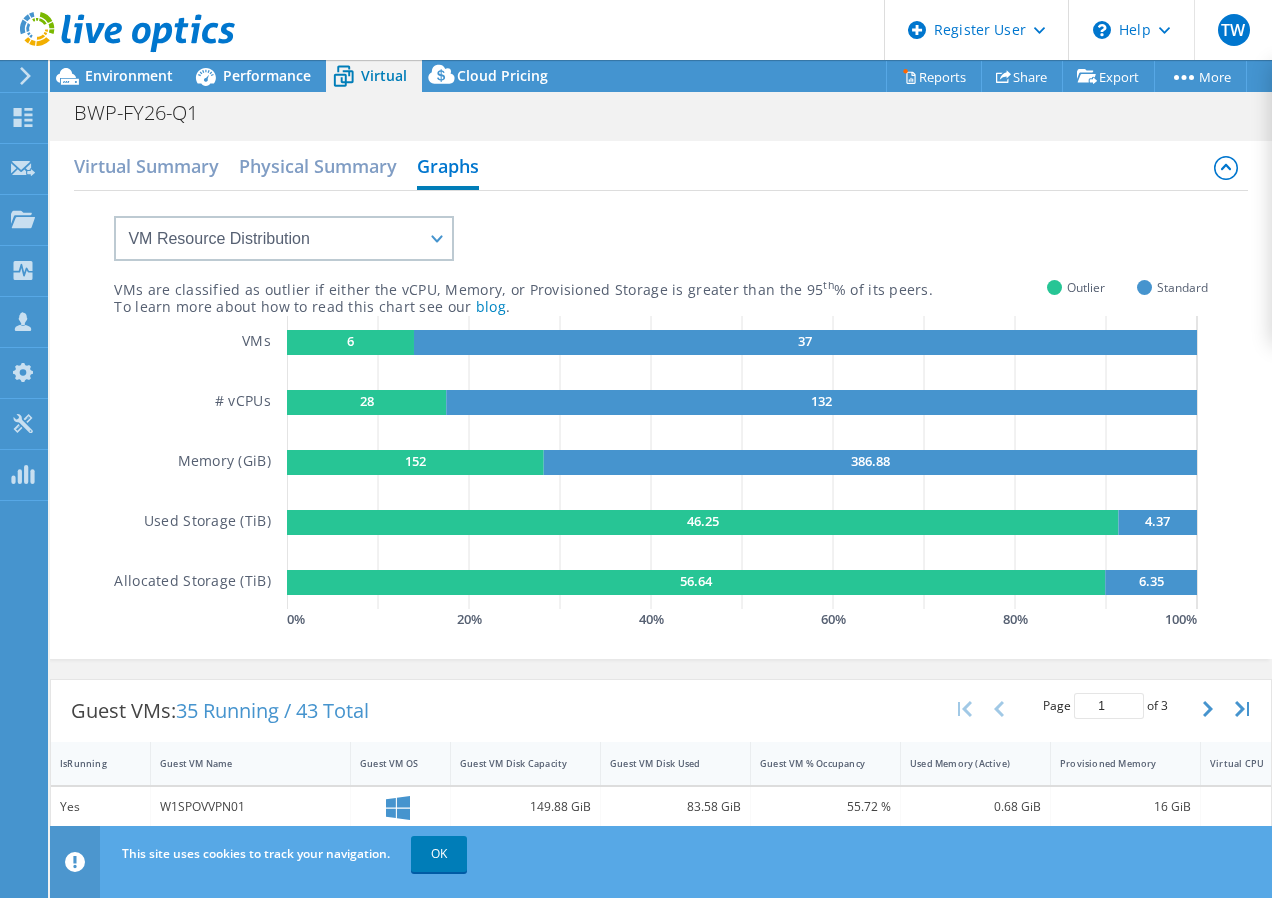 click on "VMs are classified as outlier if either the vCPU, Memory, or Provisioned Storage is greater than the 95 th % of its peers. To learn more about how to read this chart see our   blog . Outlier Standard VMs # vCPUs Memory (GiB) Used Storage (TiB) Allocated Storage (TiB) 6 37 28 132 152 386.88 46.25 4.37 56.64 6.35 0 % 20 % 40 % 60 % 80 % 100 % GaugeChartPercentageAxisTexta" at bounding box center [660, 412] 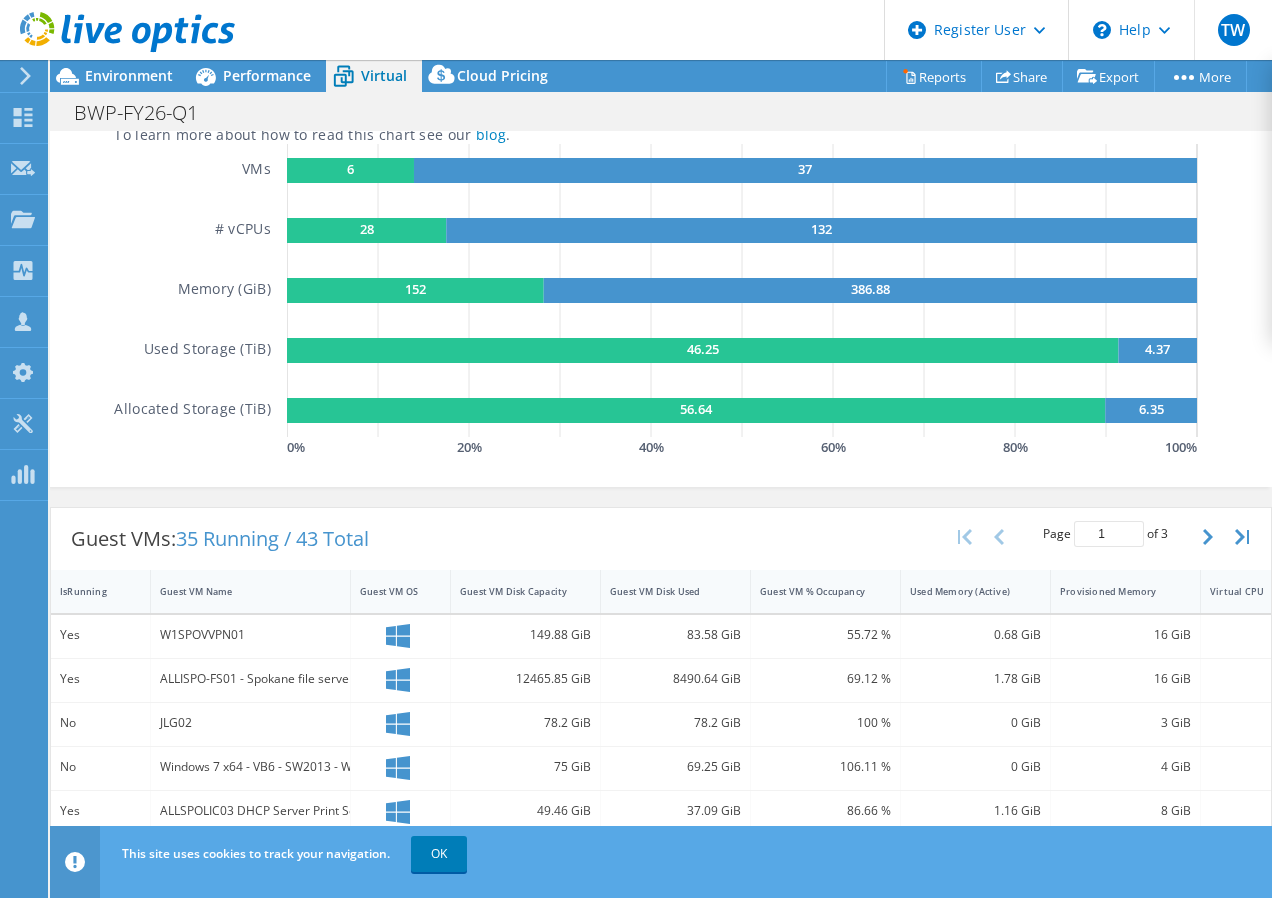 drag, startPoint x: 554, startPoint y: 285, endPoint x: 548, endPoint y: 330, distance: 45.39824 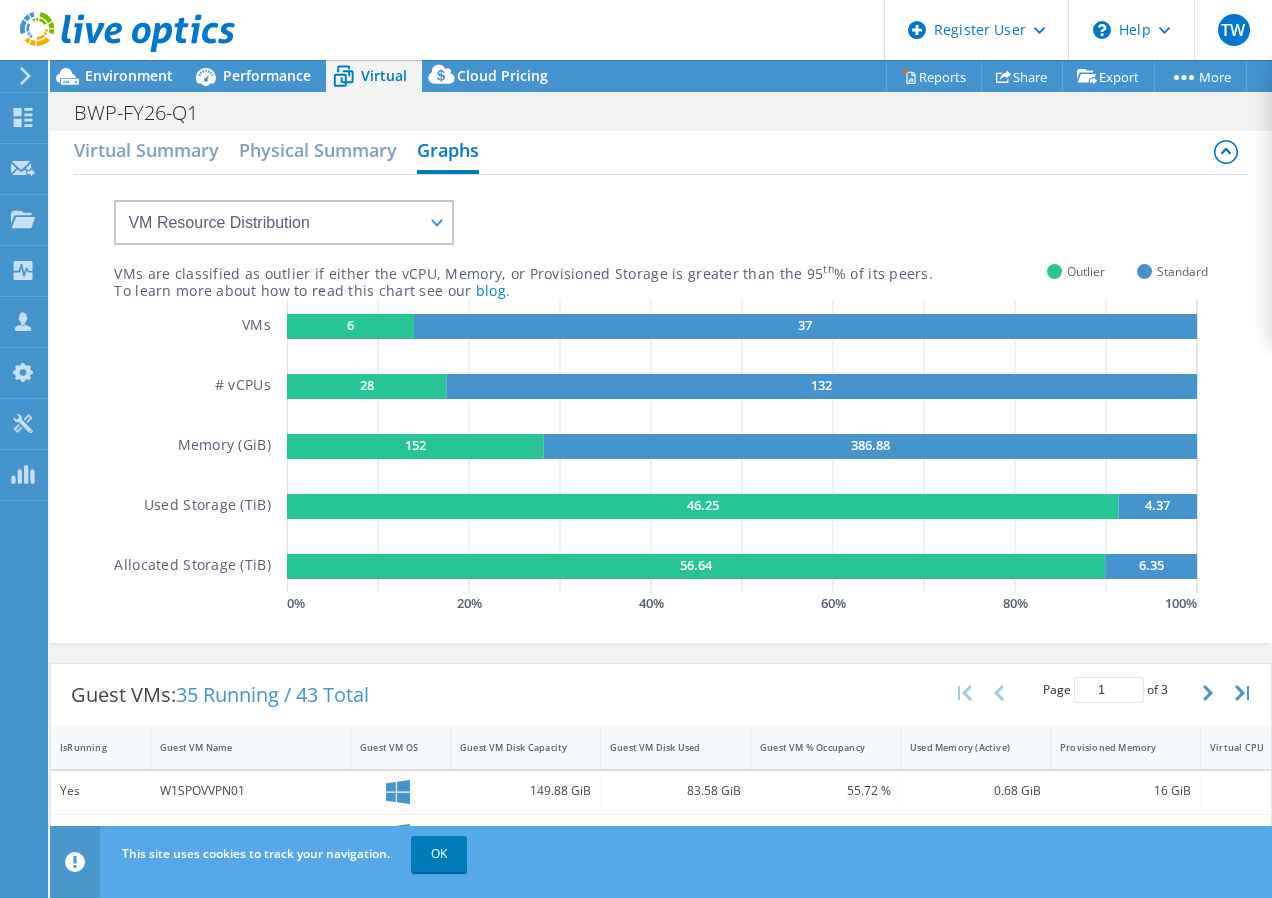 scroll, scrollTop: 0, scrollLeft: 0, axis: both 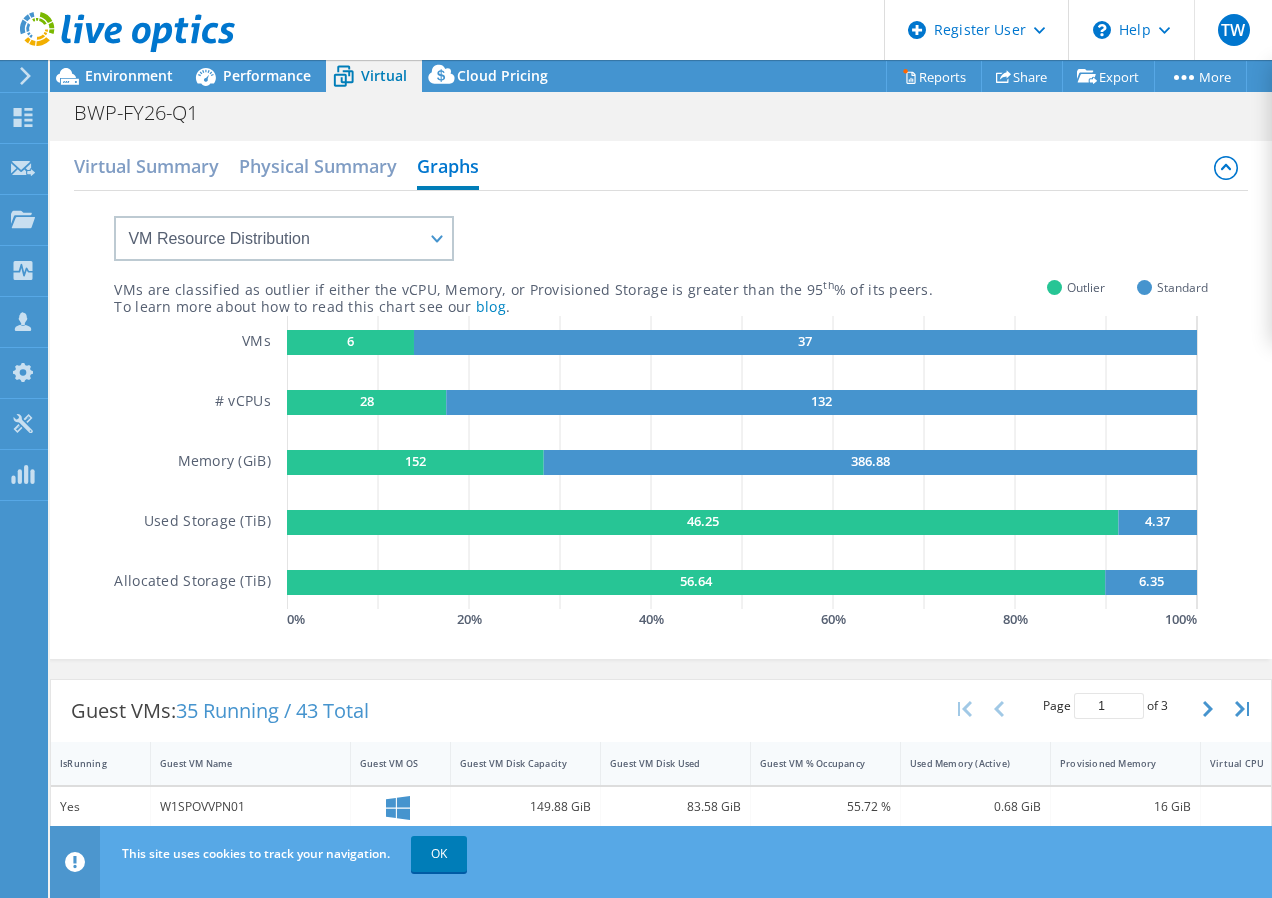 drag, startPoint x: 548, startPoint y: 330, endPoint x: 539, endPoint y: 268, distance: 62.649822 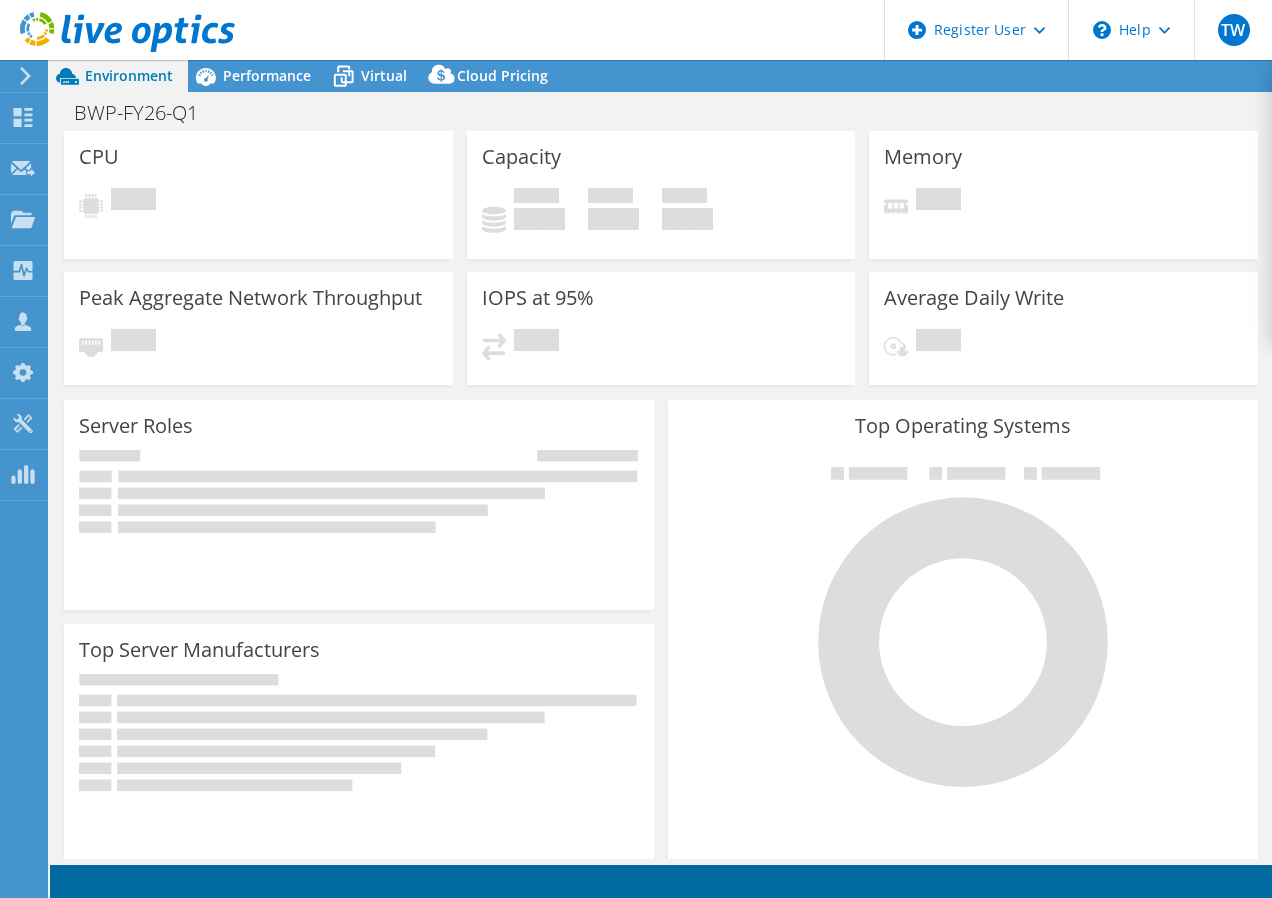 scroll, scrollTop: 0, scrollLeft: 0, axis: both 